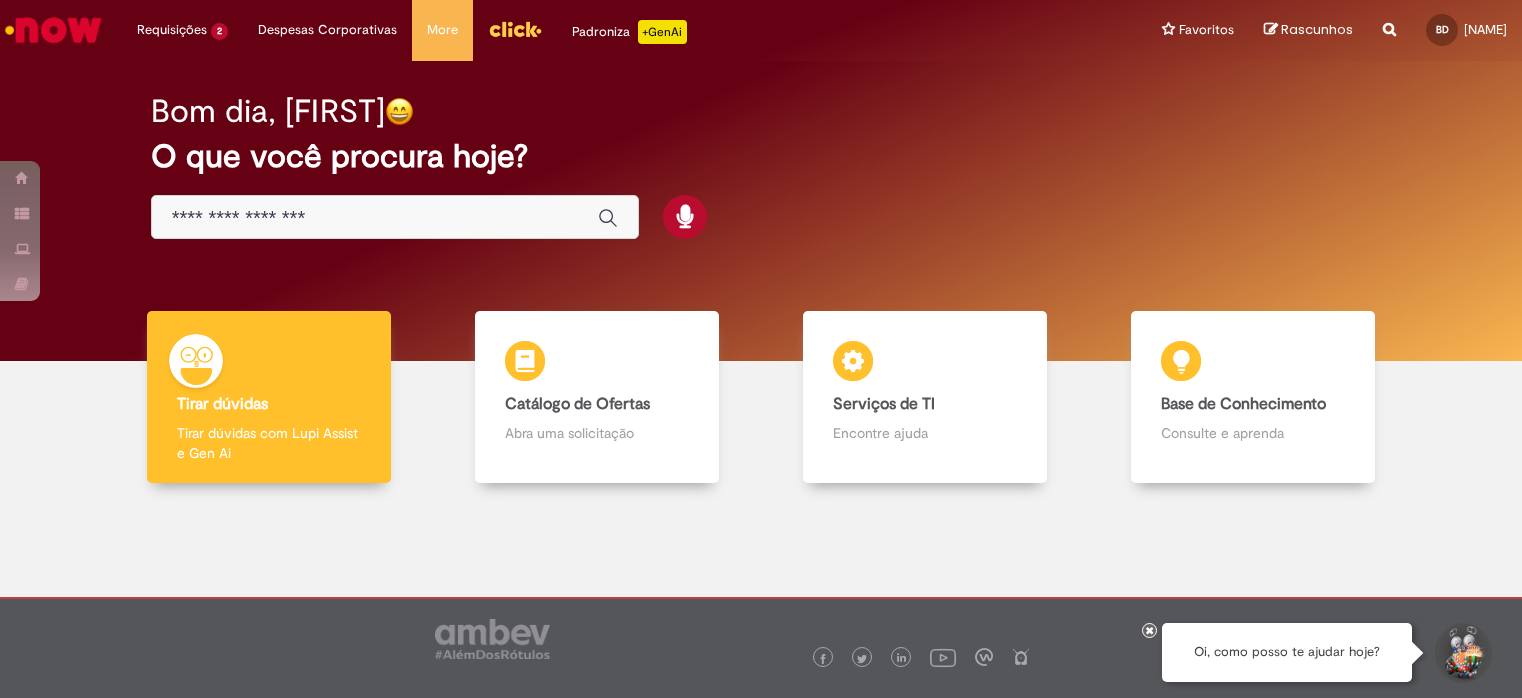 scroll, scrollTop: 0, scrollLeft: 0, axis: both 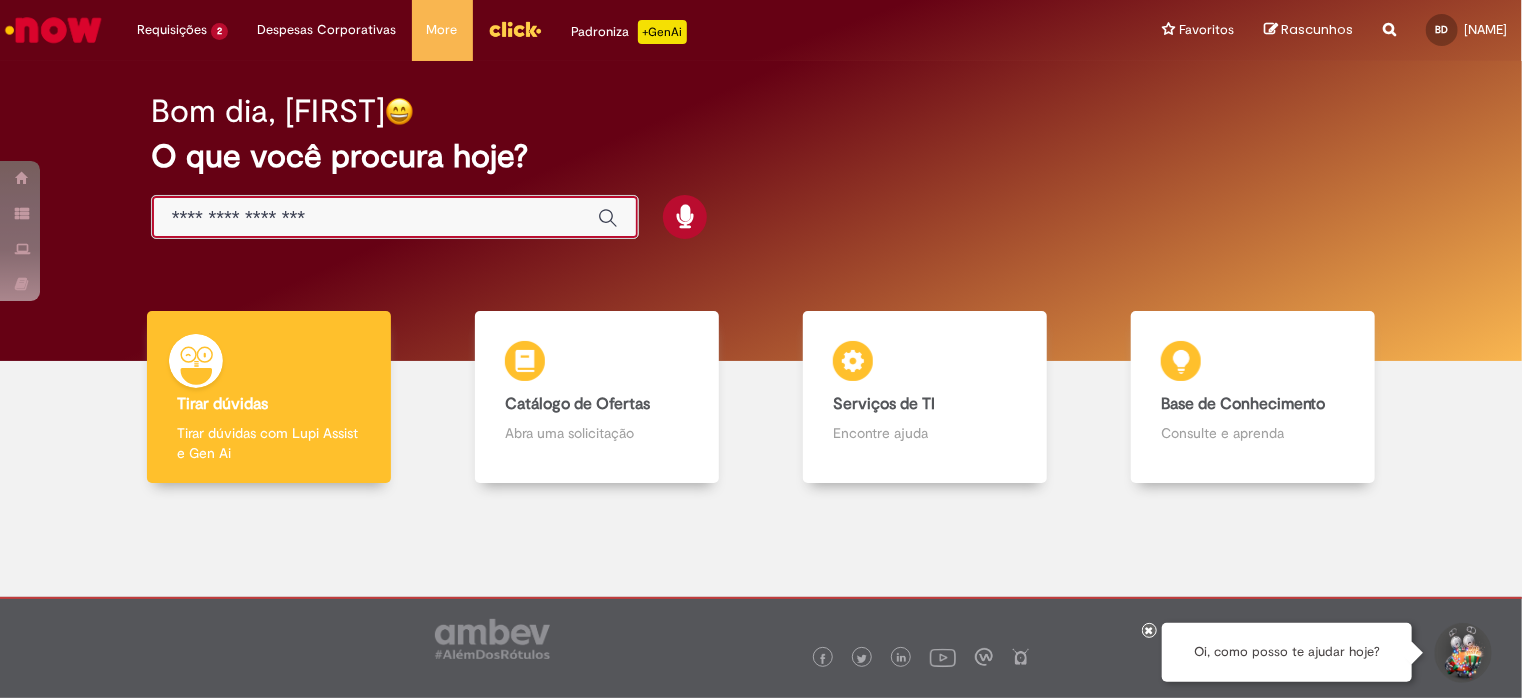 click at bounding box center (375, 218) 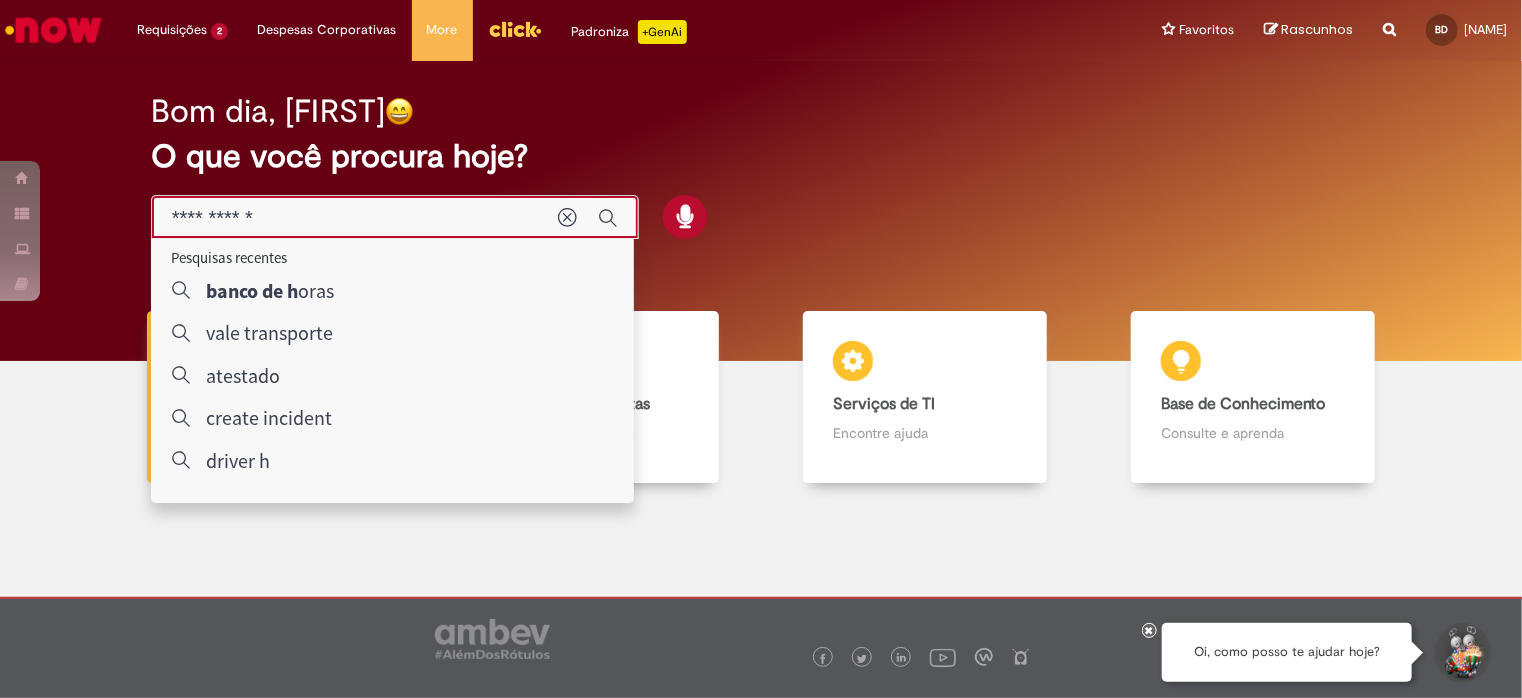 type on "**********" 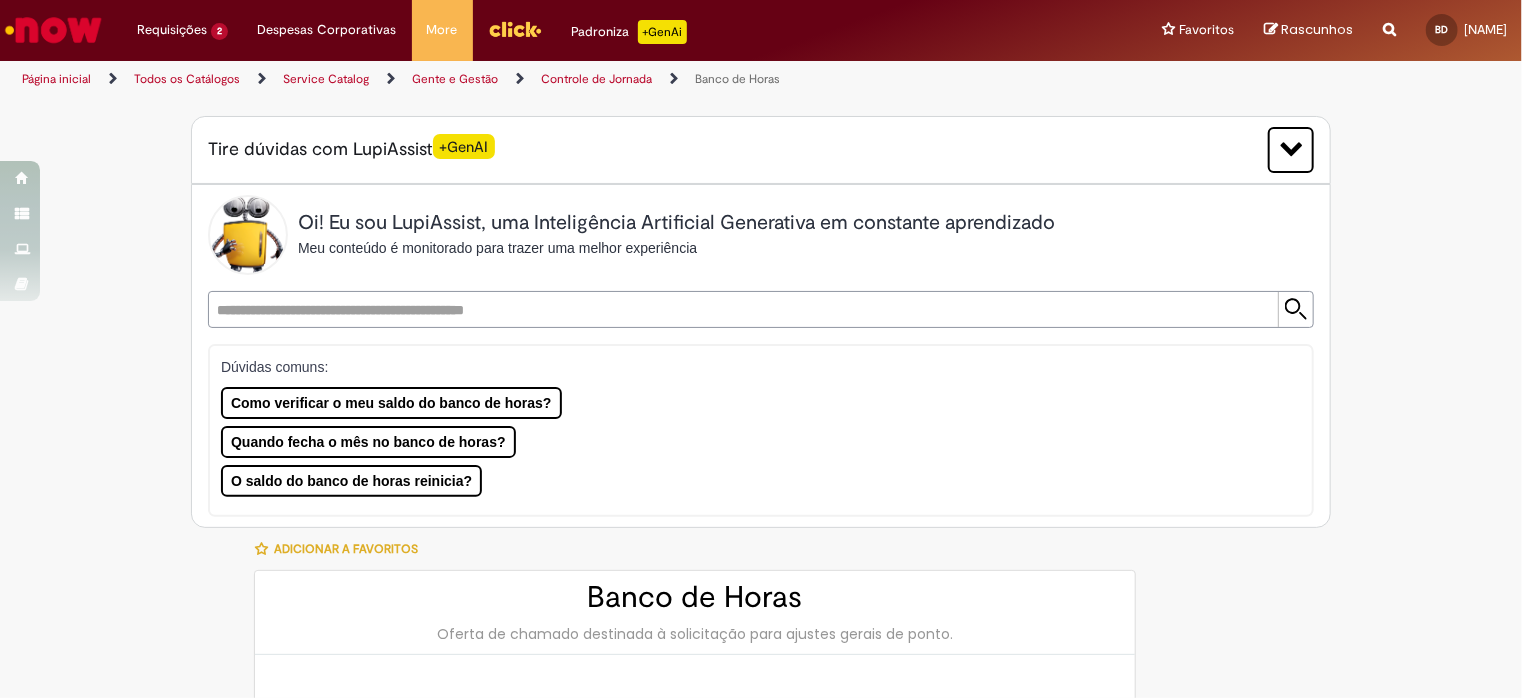 type on "********" 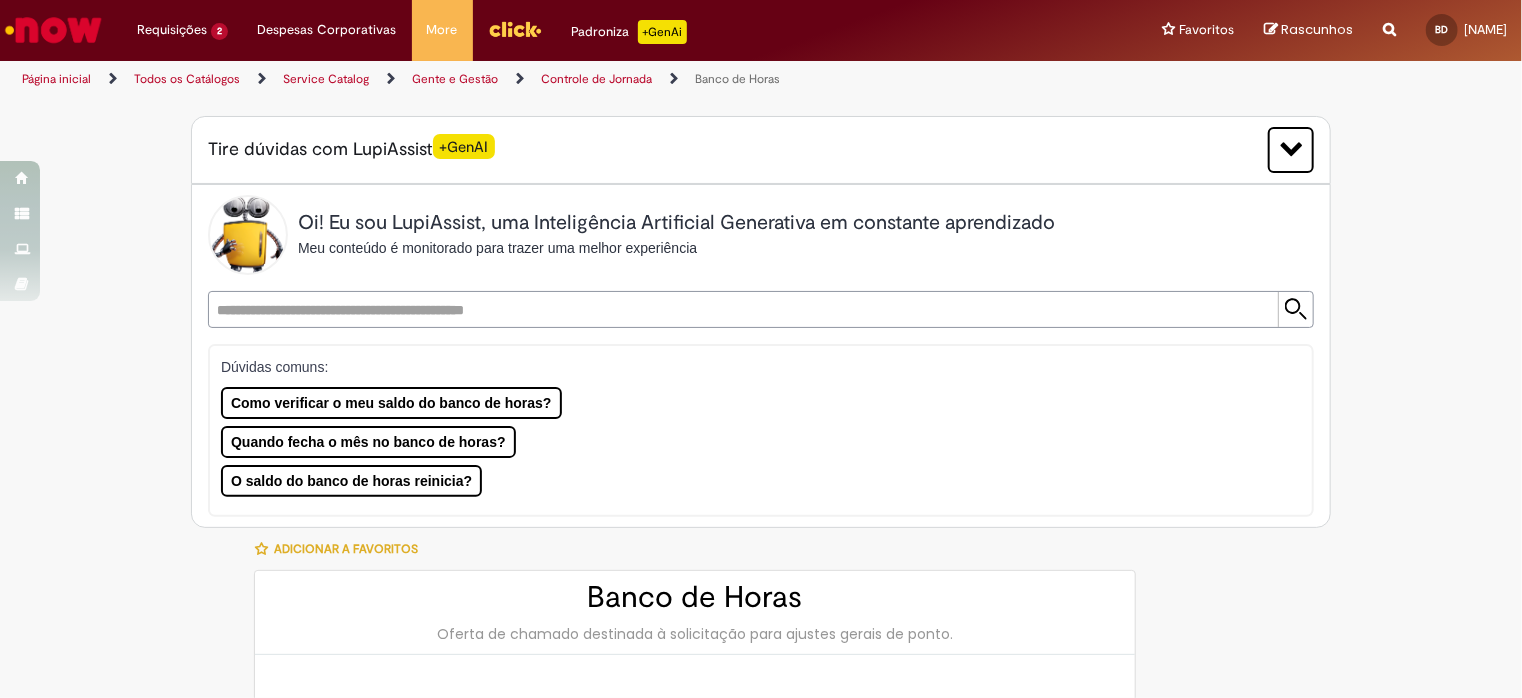 type on "**********" 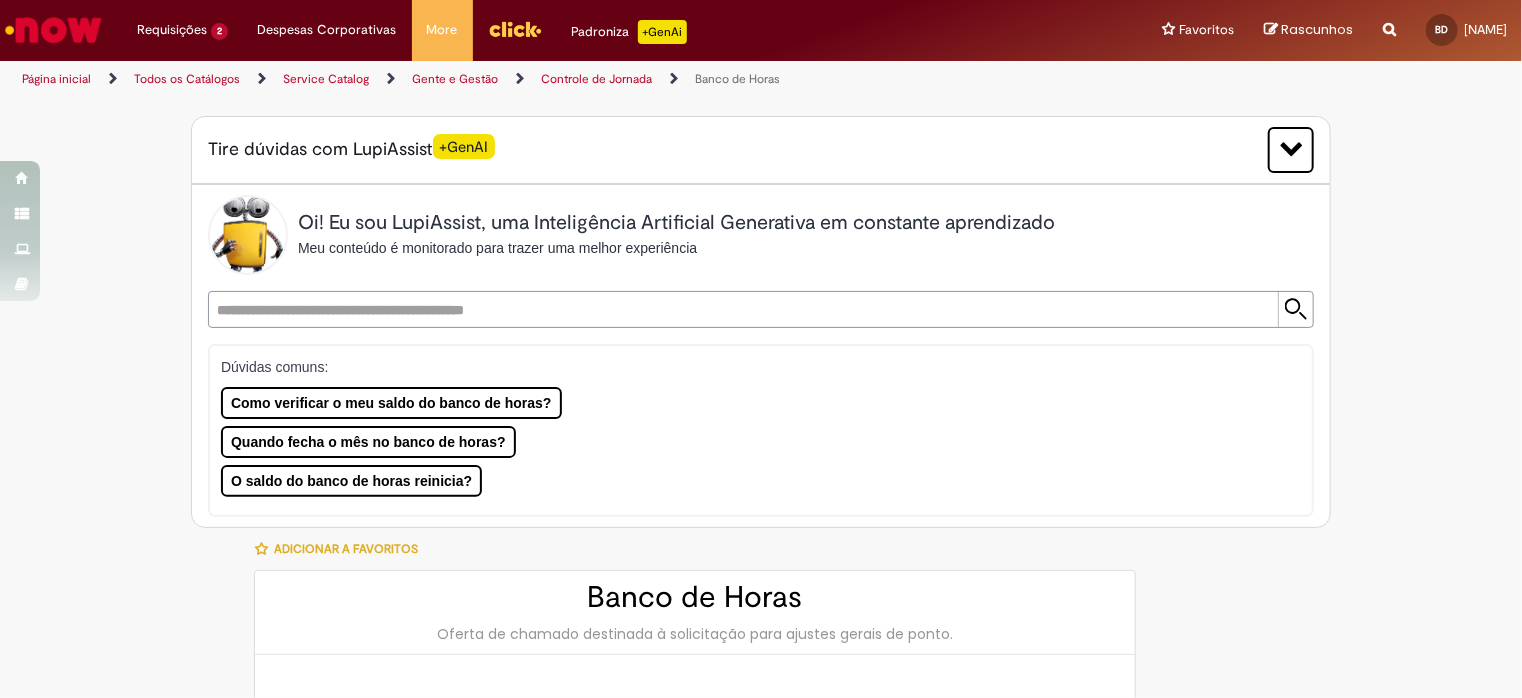 type on "**********" 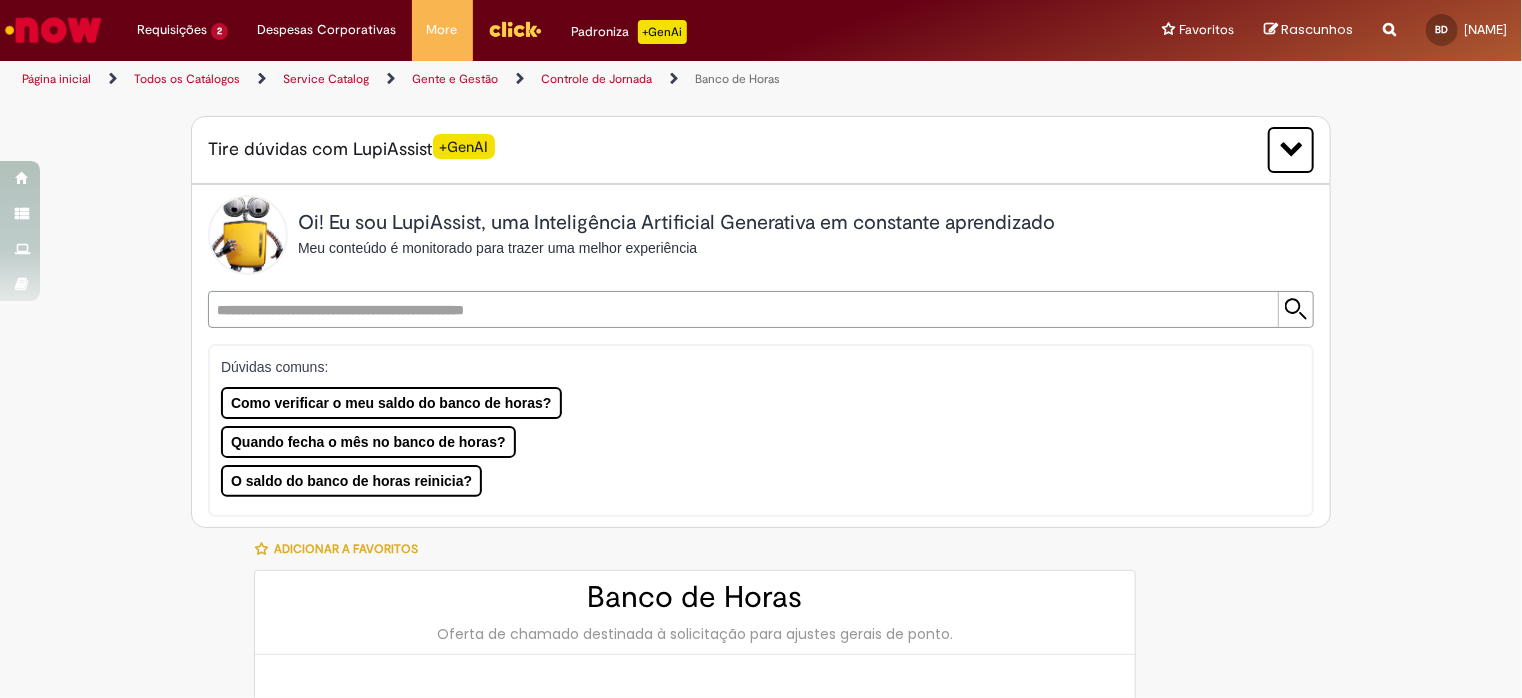 type on "**********" 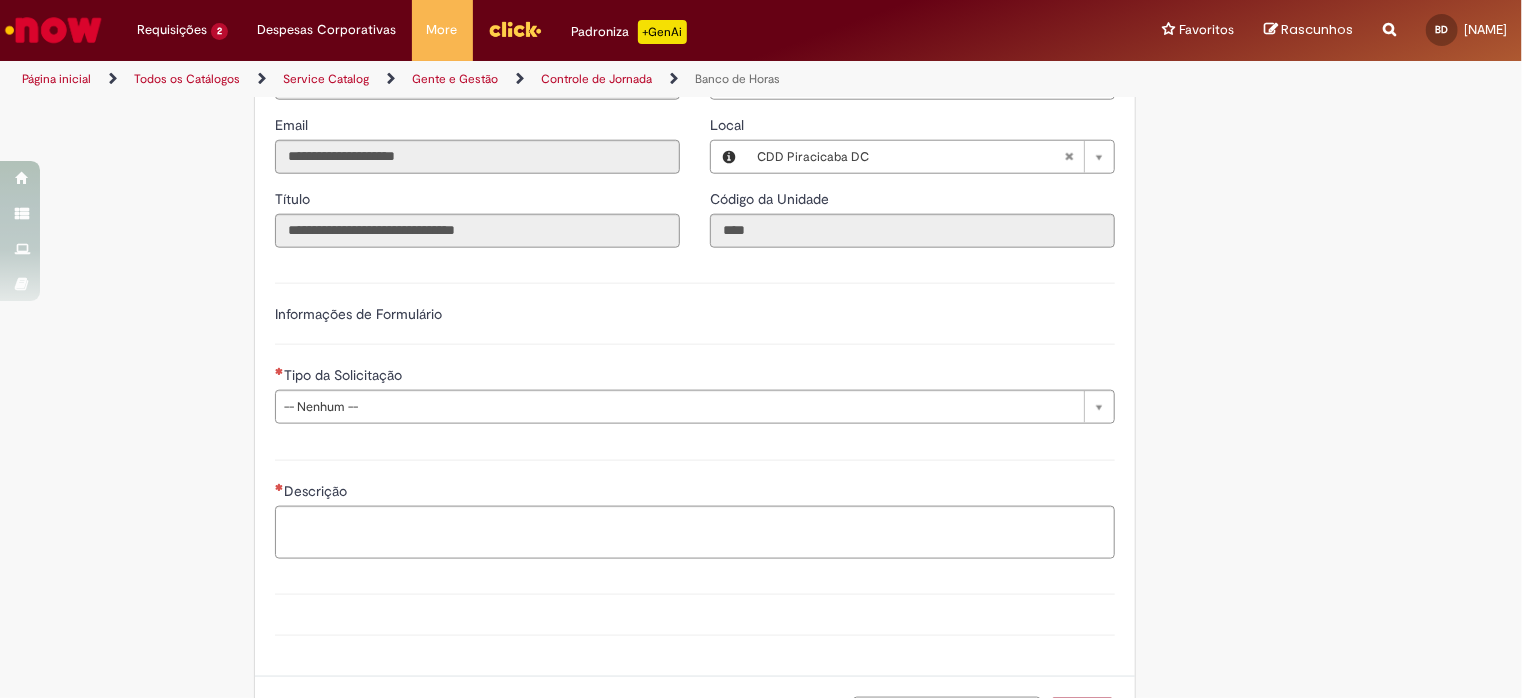 scroll, scrollTop: 1143, scrollLeft: 0, axis: vertical 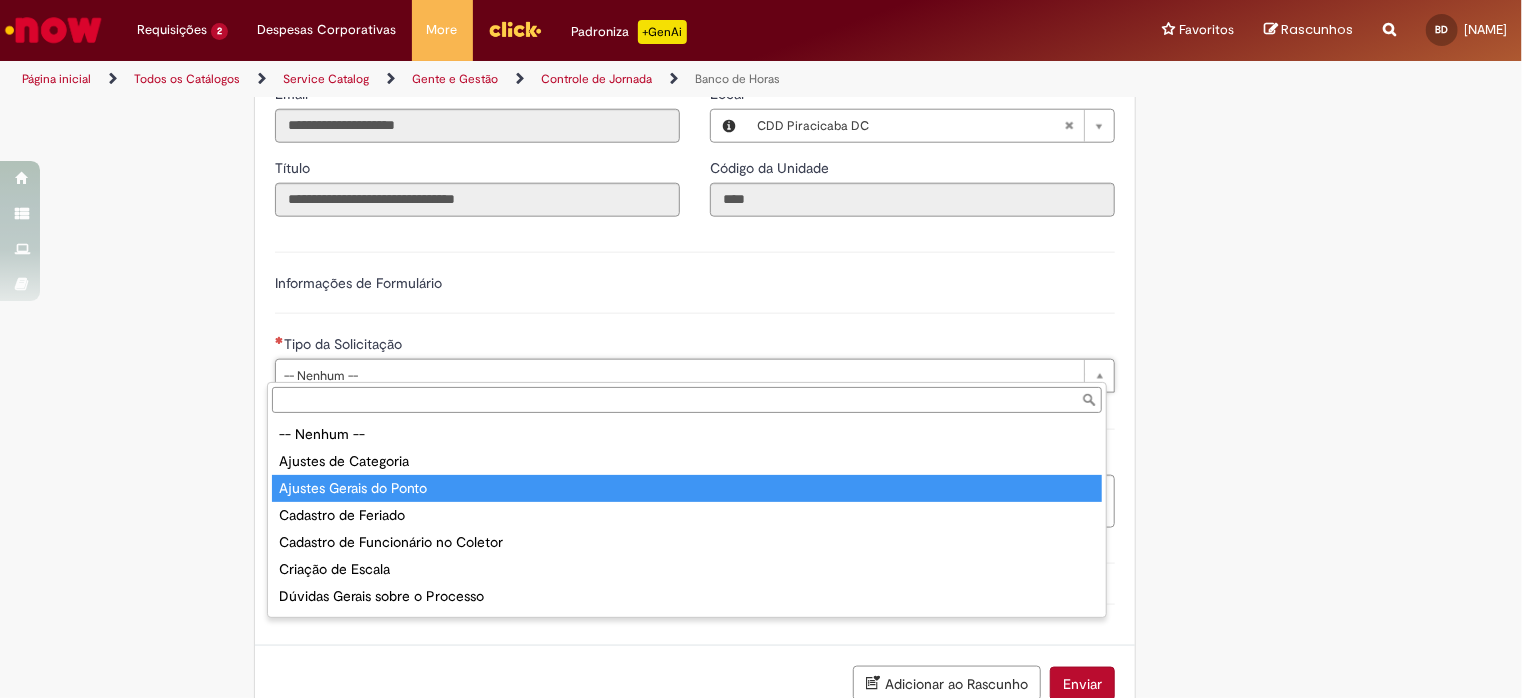type on "**********" 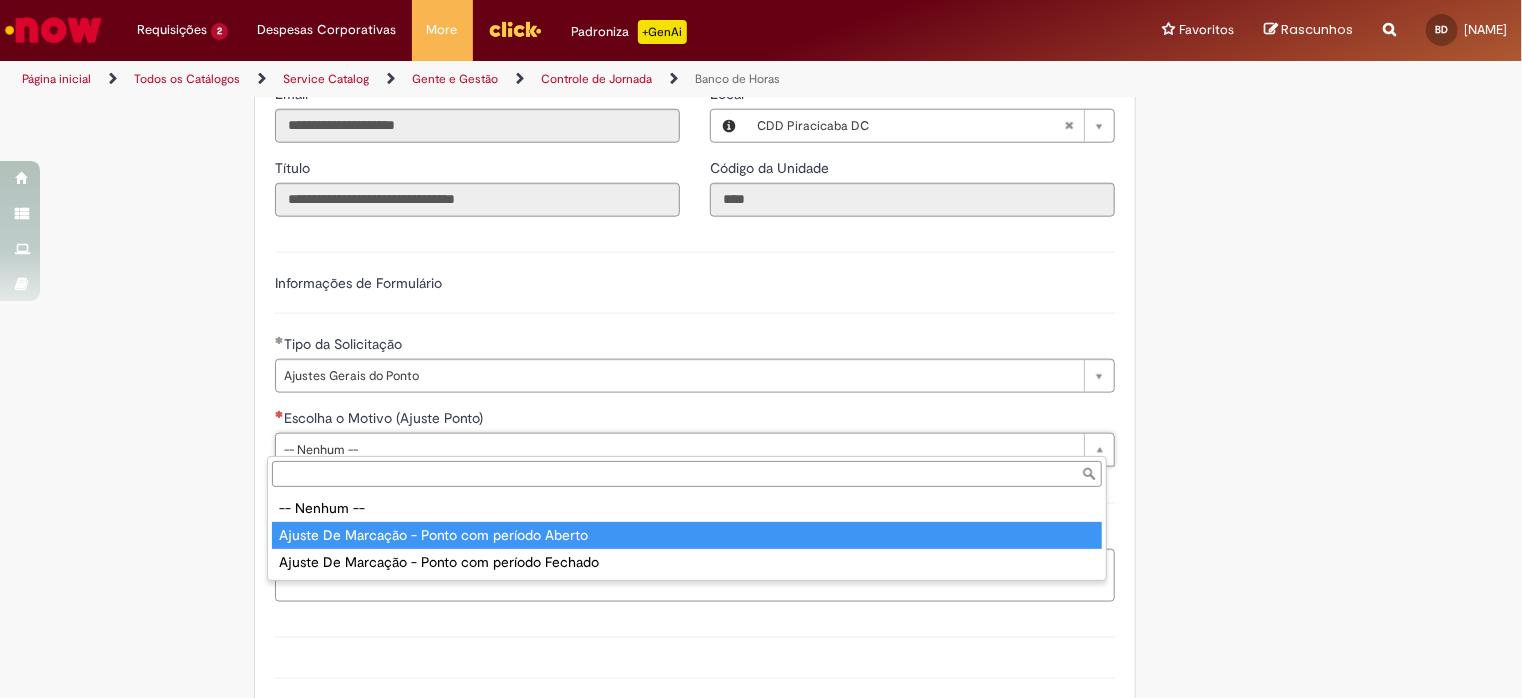 type on "**********" 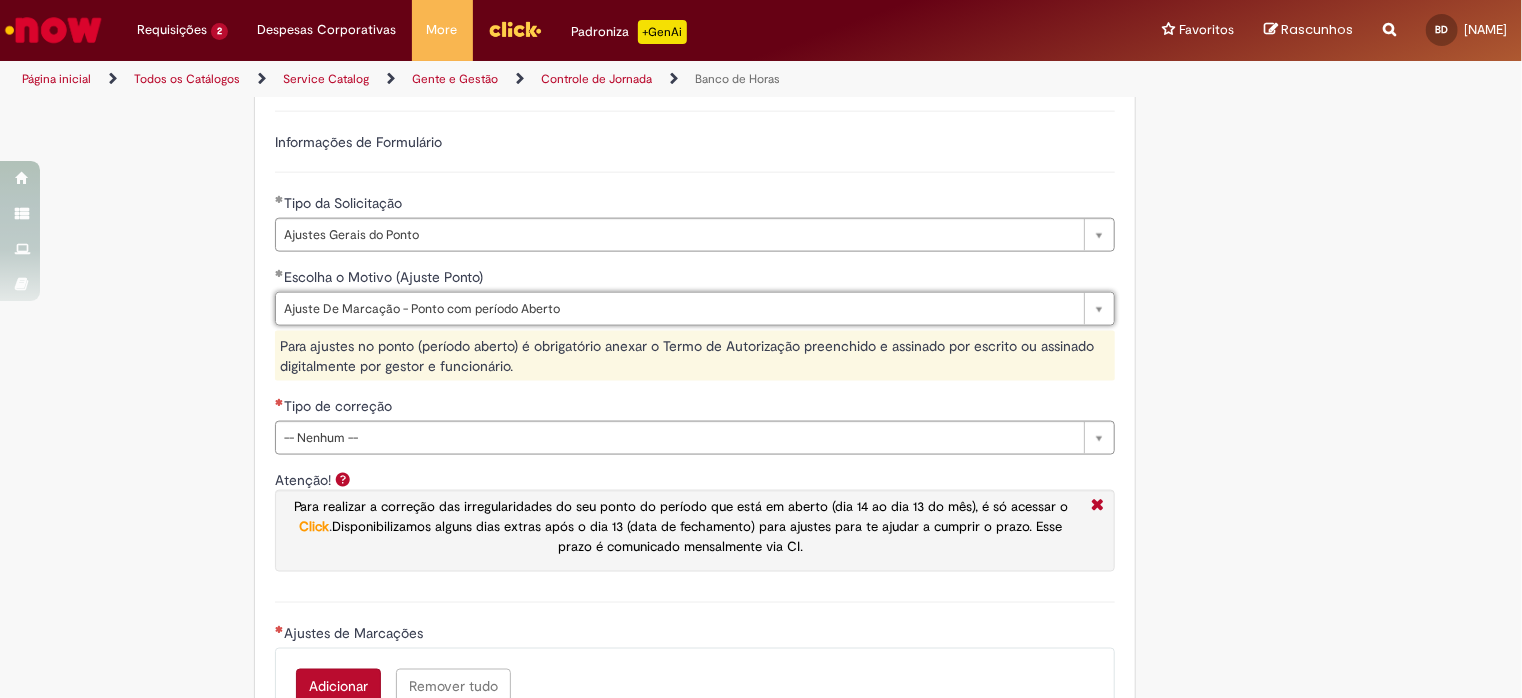 scroll, scrollTop: 1304, scrollLeft: 0, axis: vertical 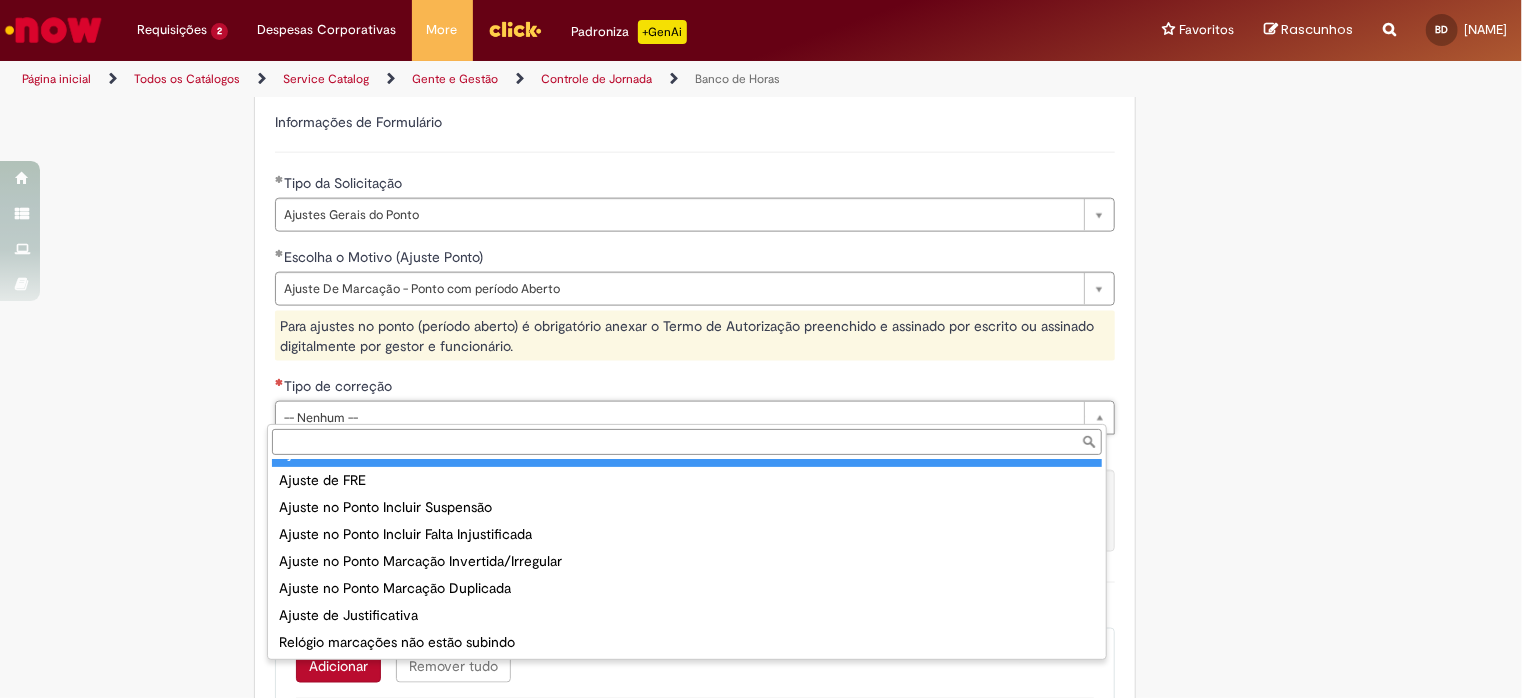 type on "**********" 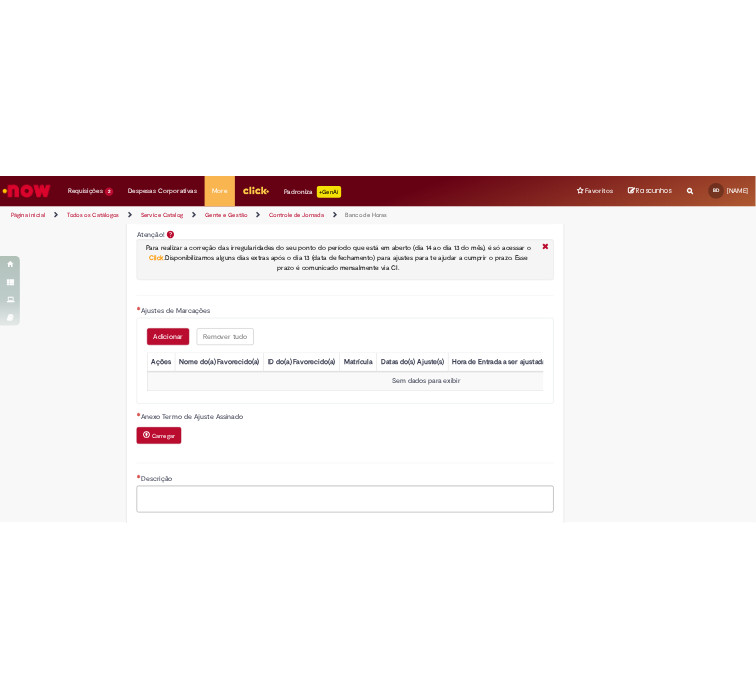 scroll, scrollTop: 1648, scrollLeft: 0, axis: vertical 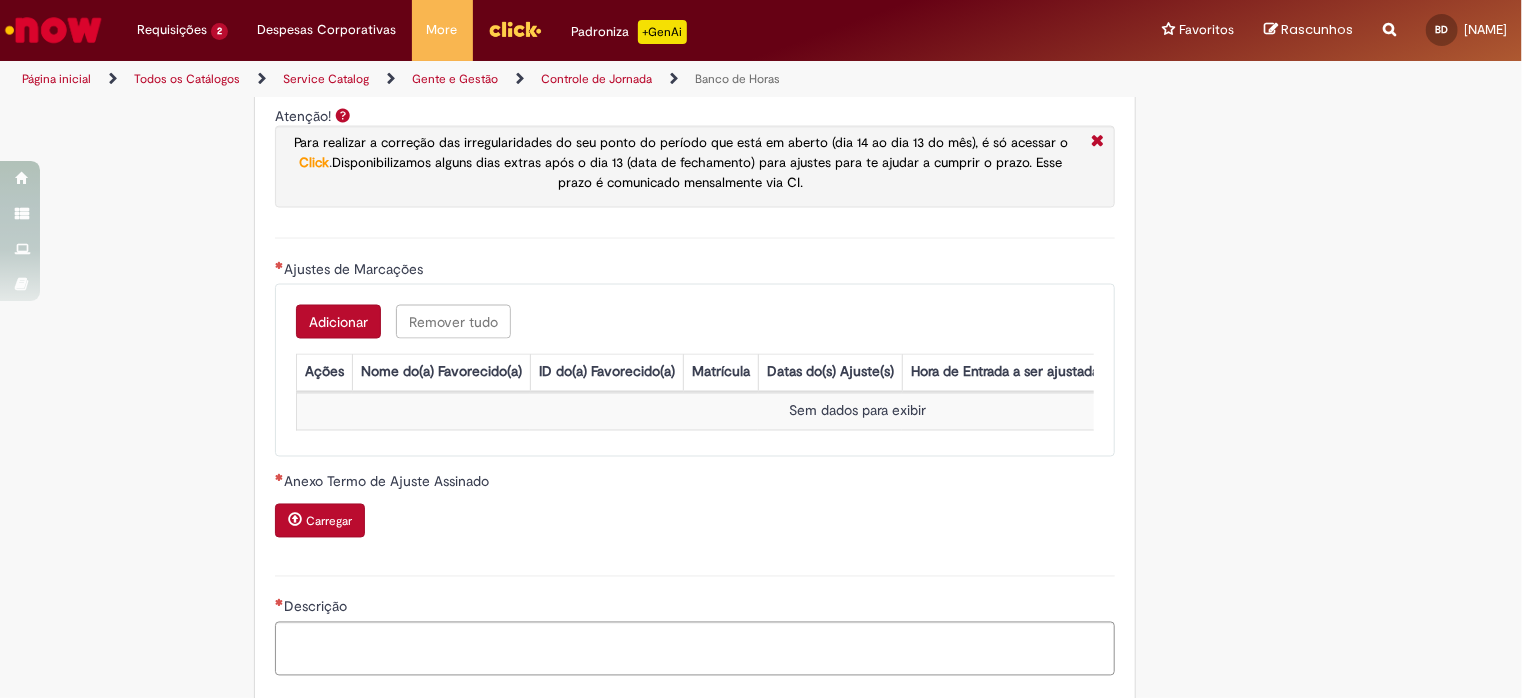 click on "Adicionar" at bounding box center (338, 322) 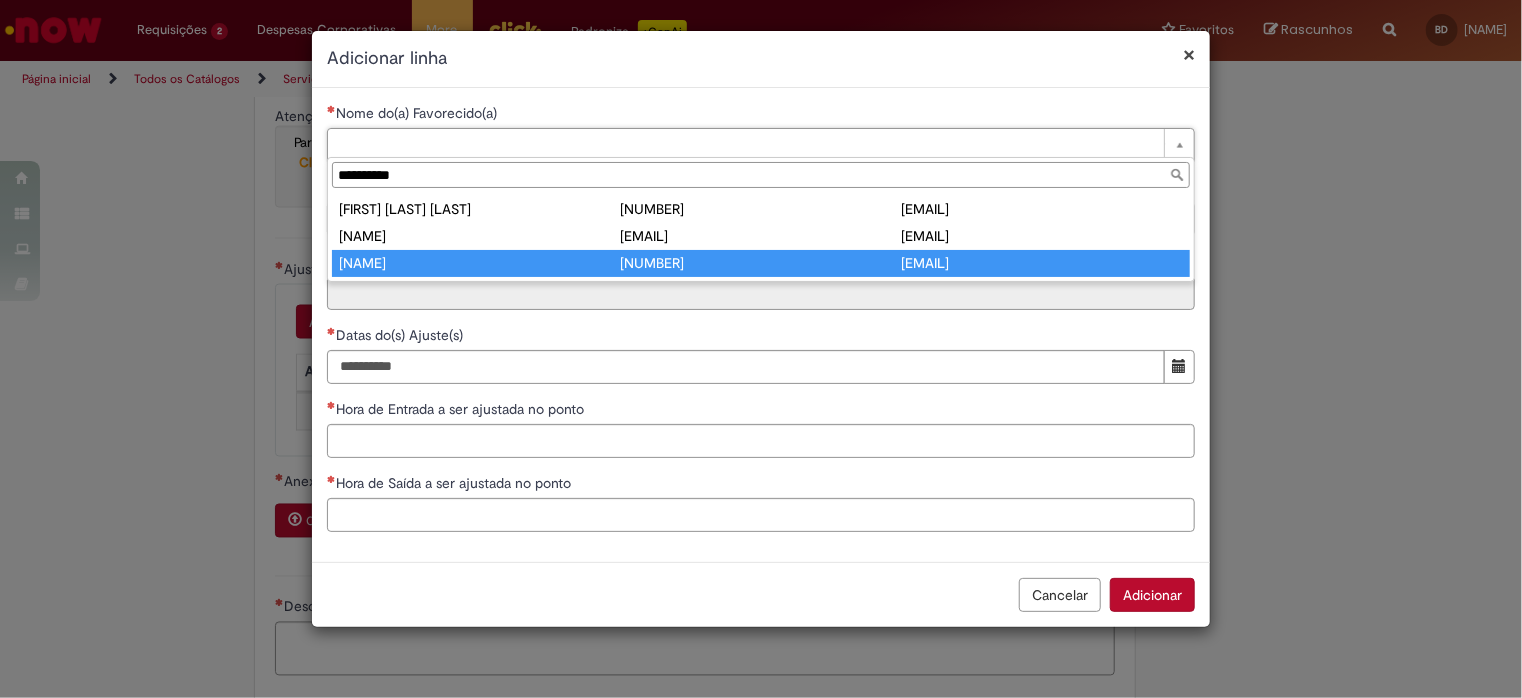 type on "**********" 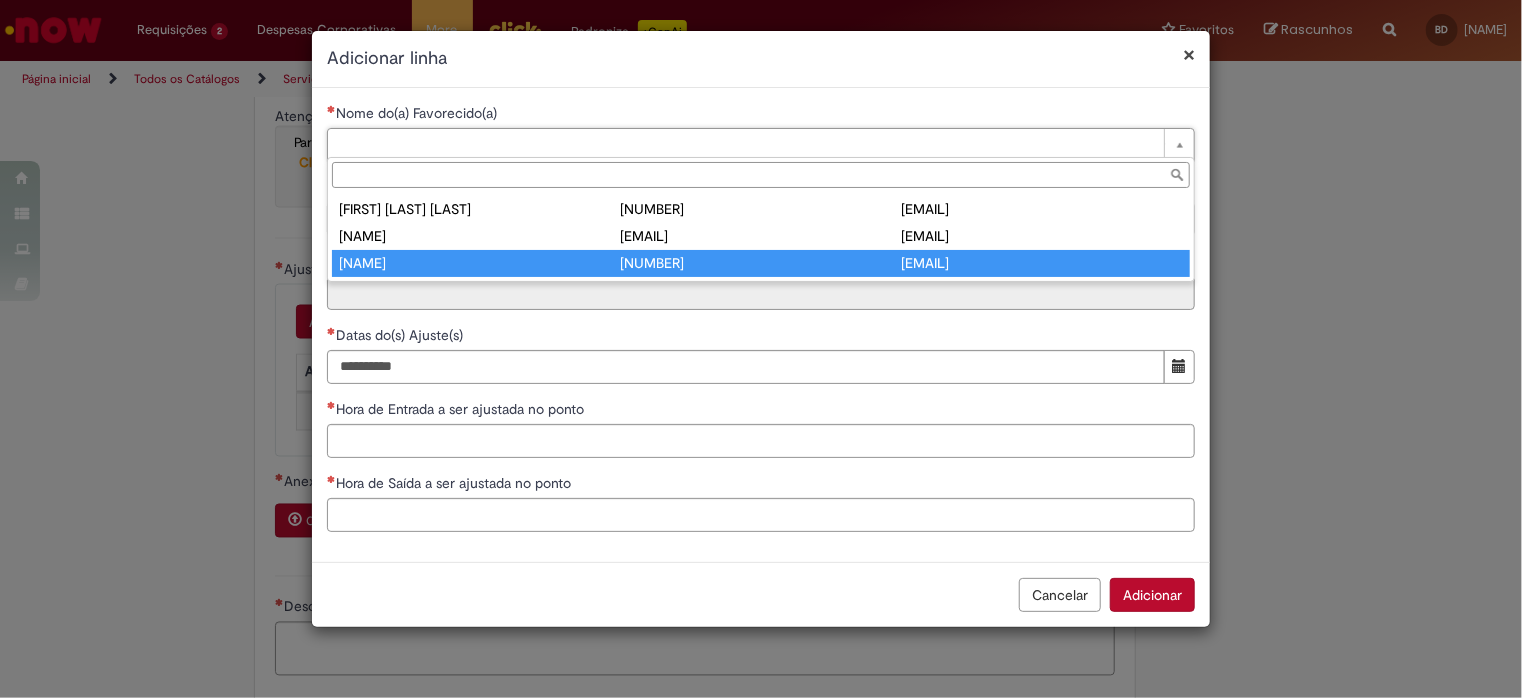 type on "********" 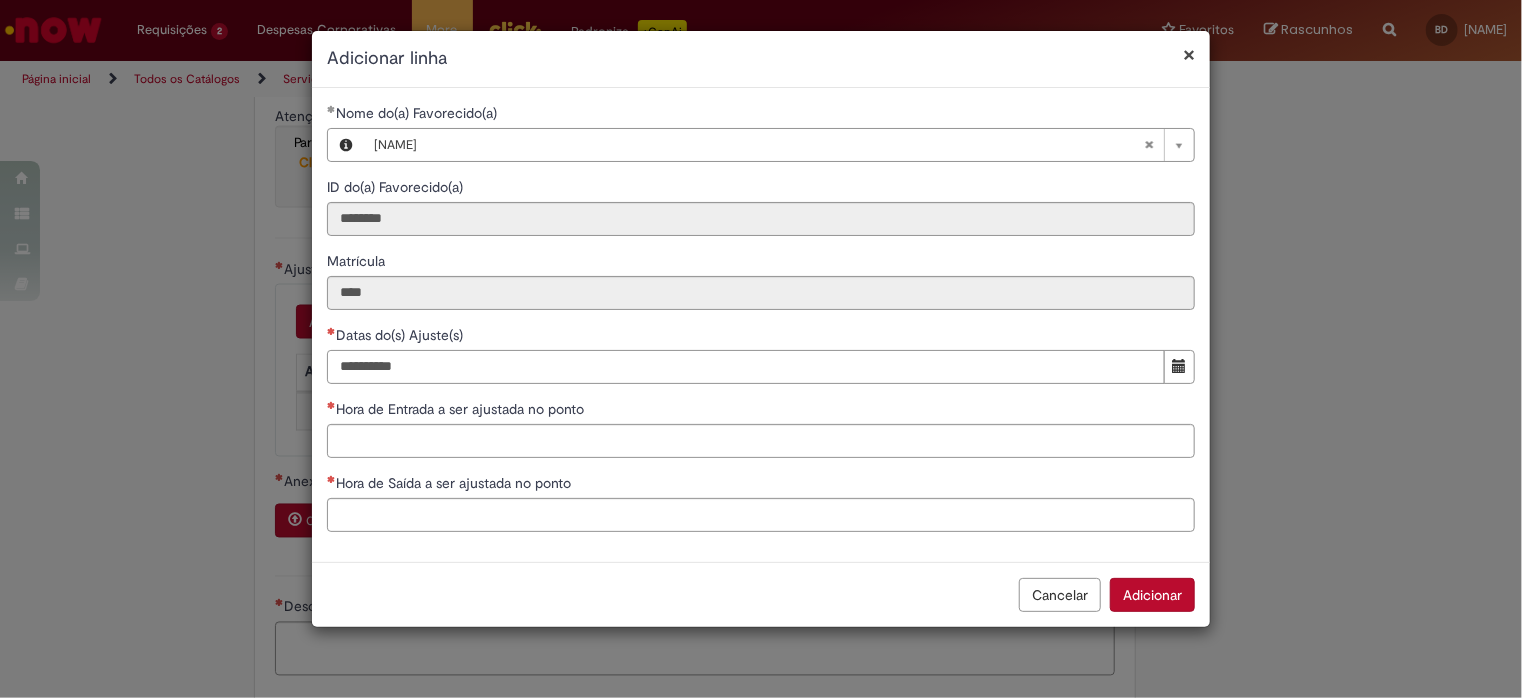 click on "Datas do(s) Ajuste(s)" at bounding box center (746, 367) 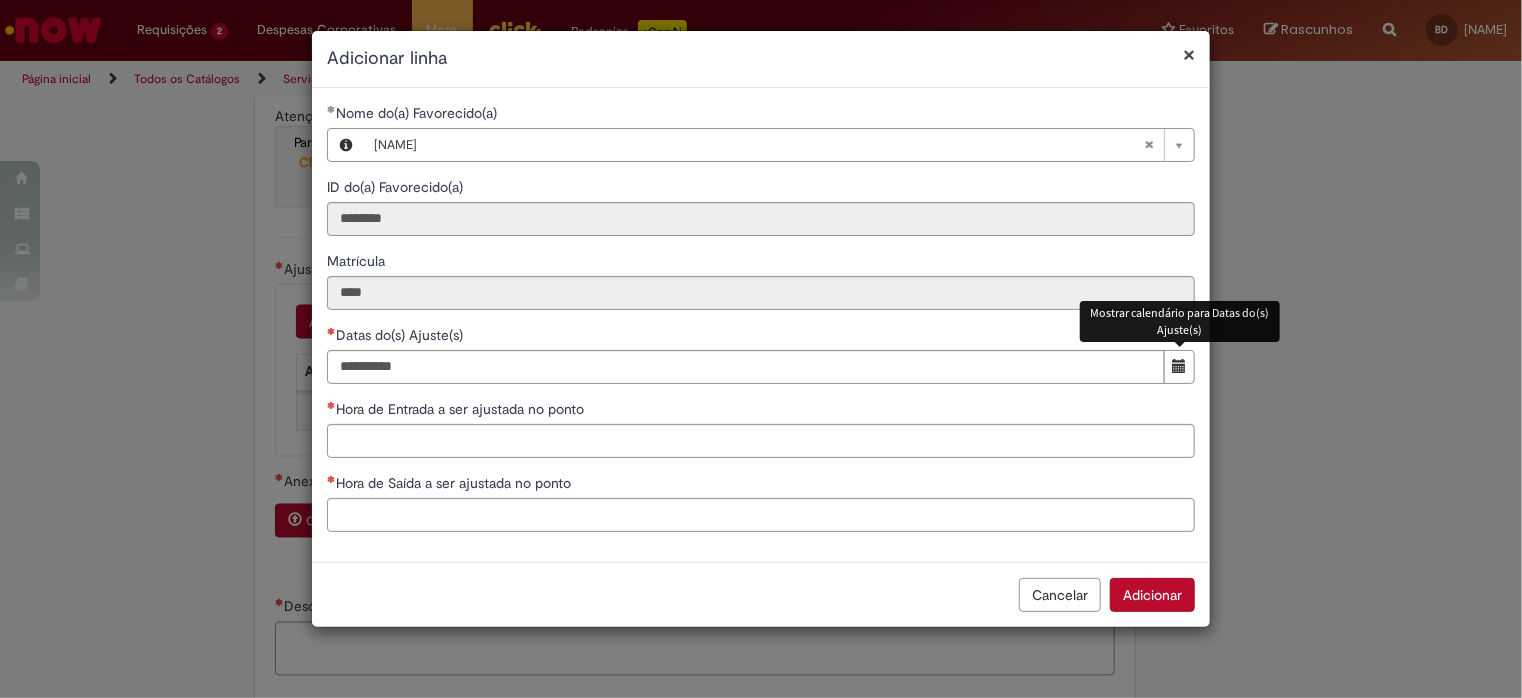 click at bounding box center [1179, 367] 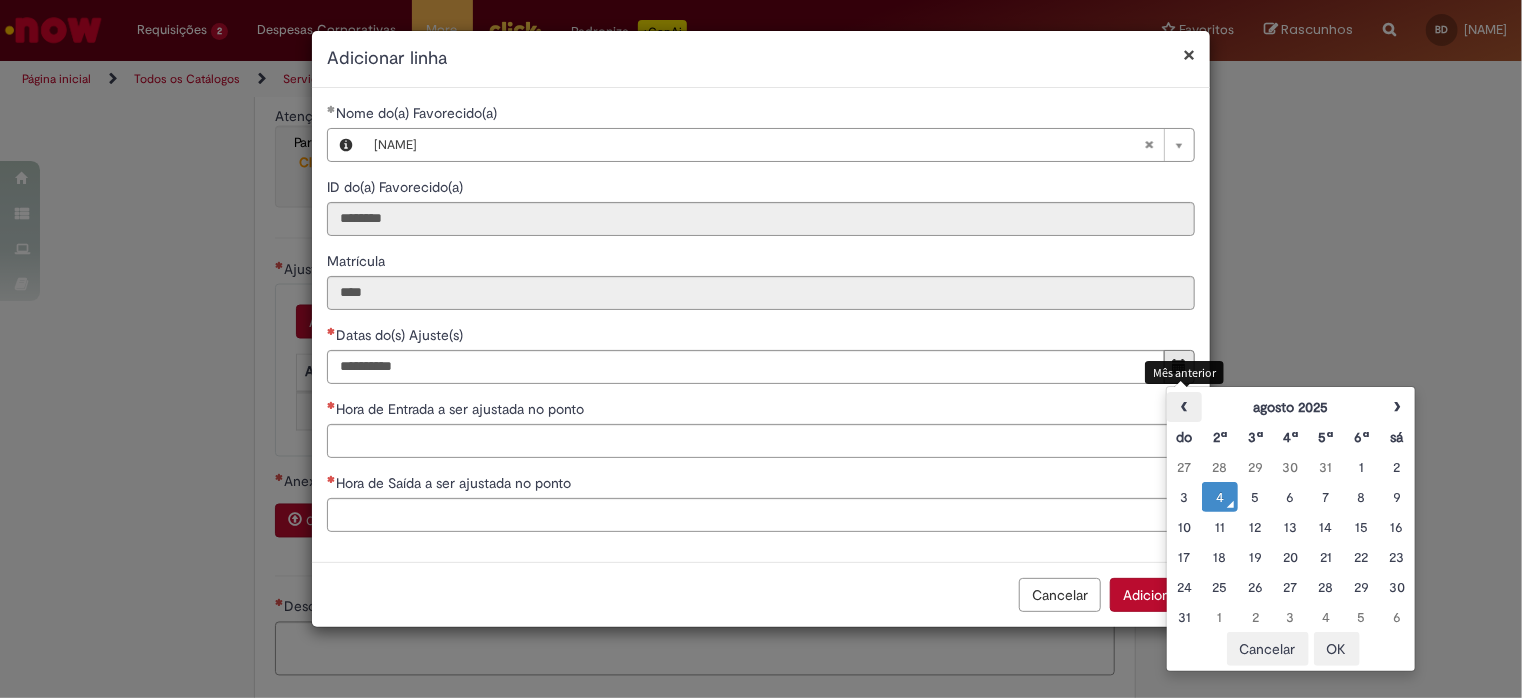 click on "‹" at bounding box center [1184, 407] 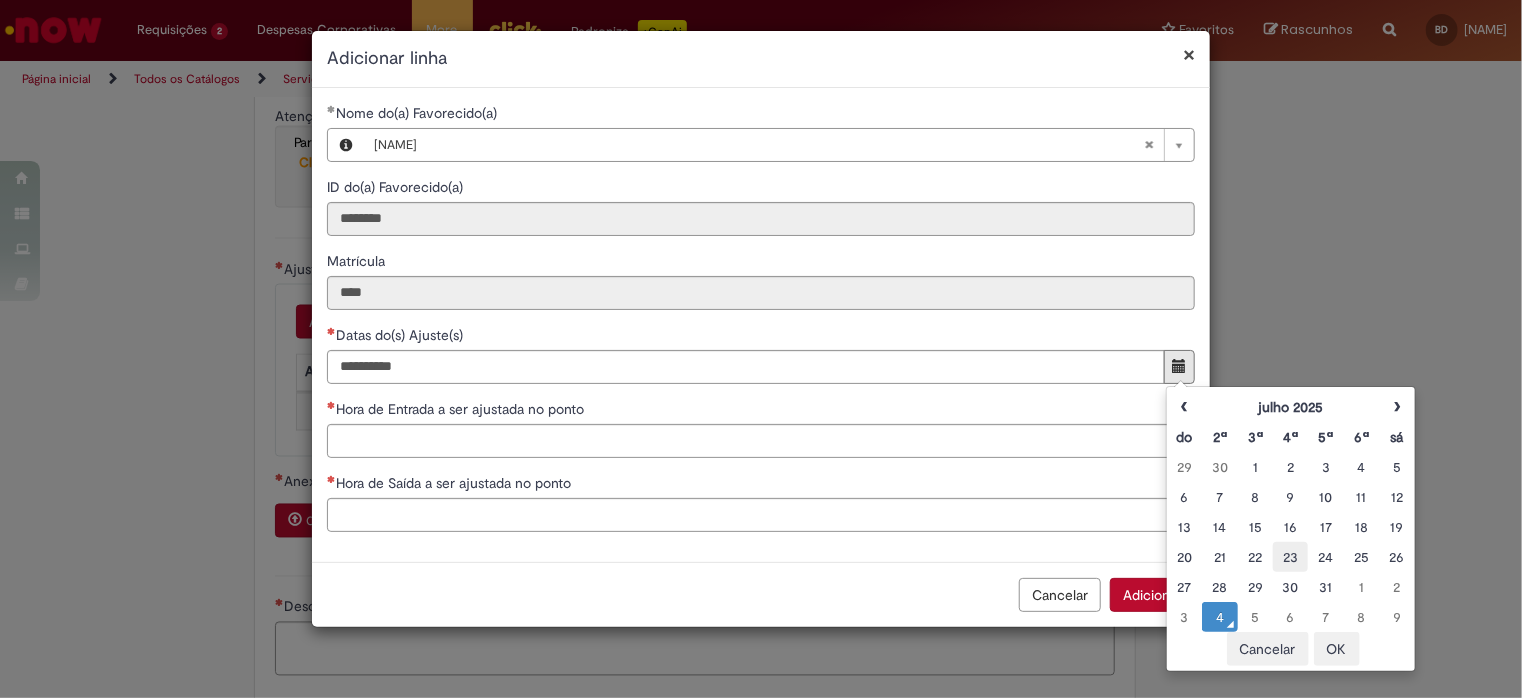 click on "23" at bounding box center [1290, 557] 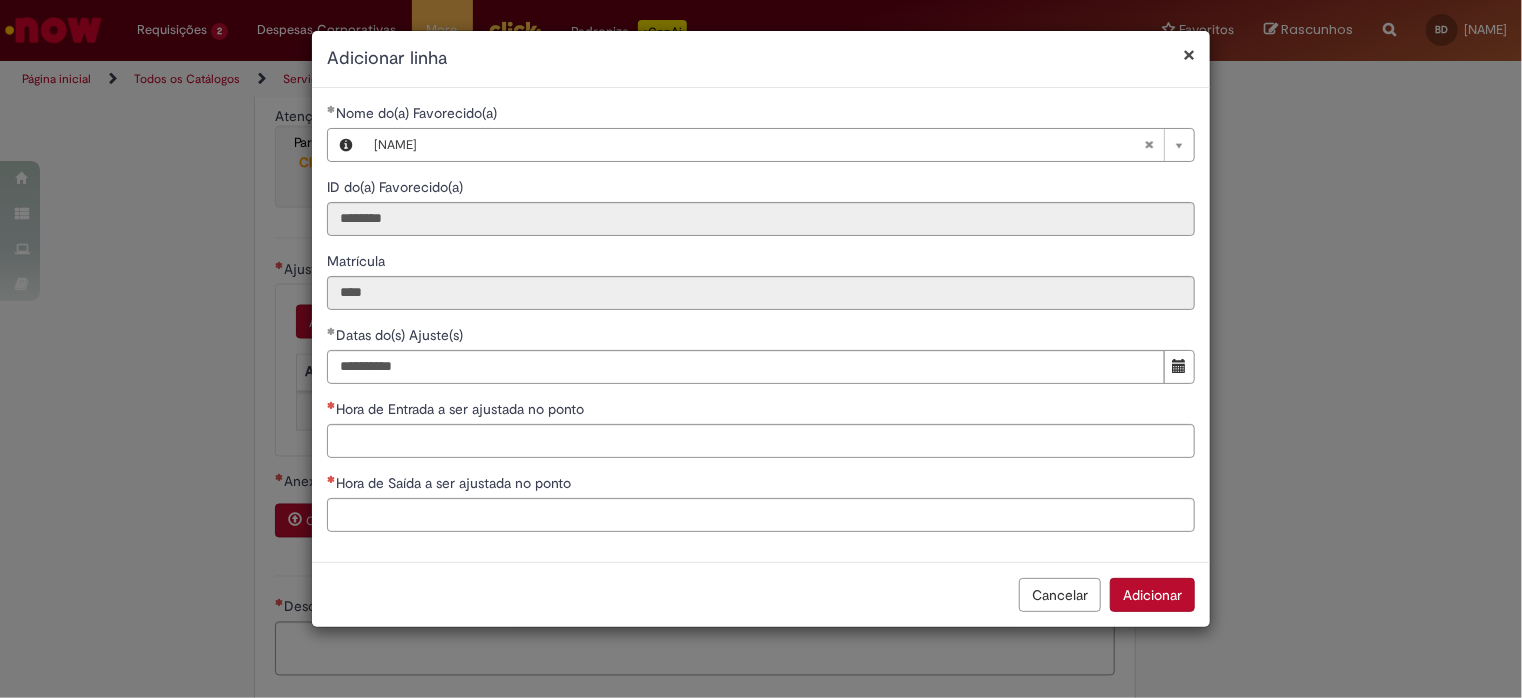 click on "**********" at bounding box center (761, 349) 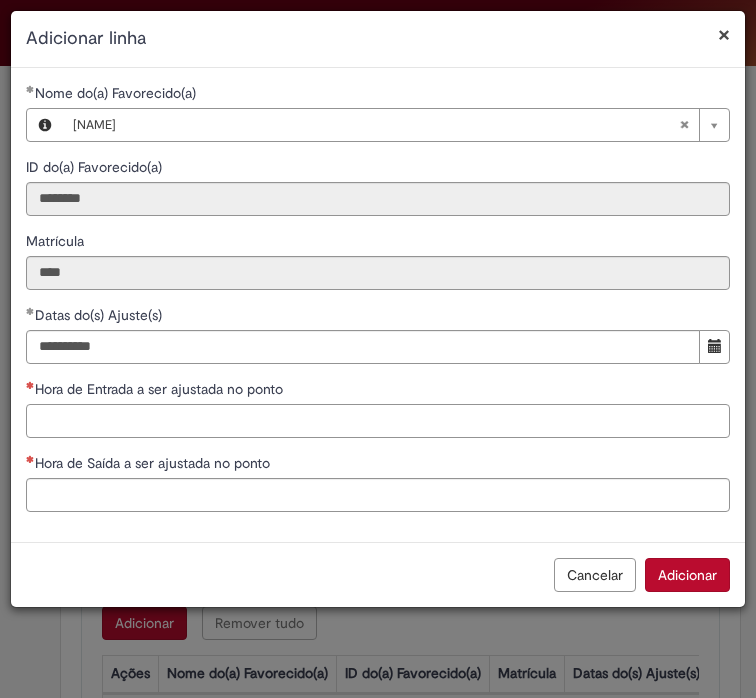 click on "Hora de Entrada a ser ajustada no ponto" at bounding box center [378, 421] 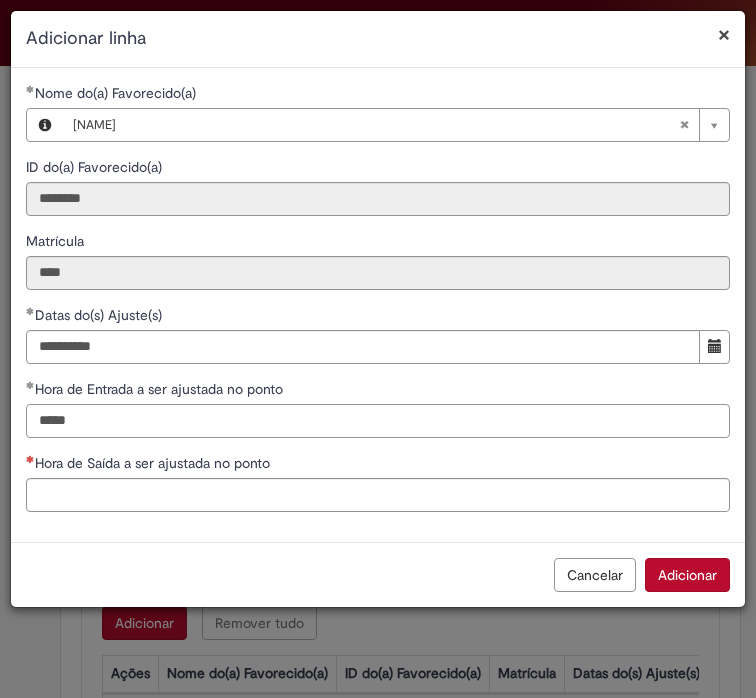 type on "*****" 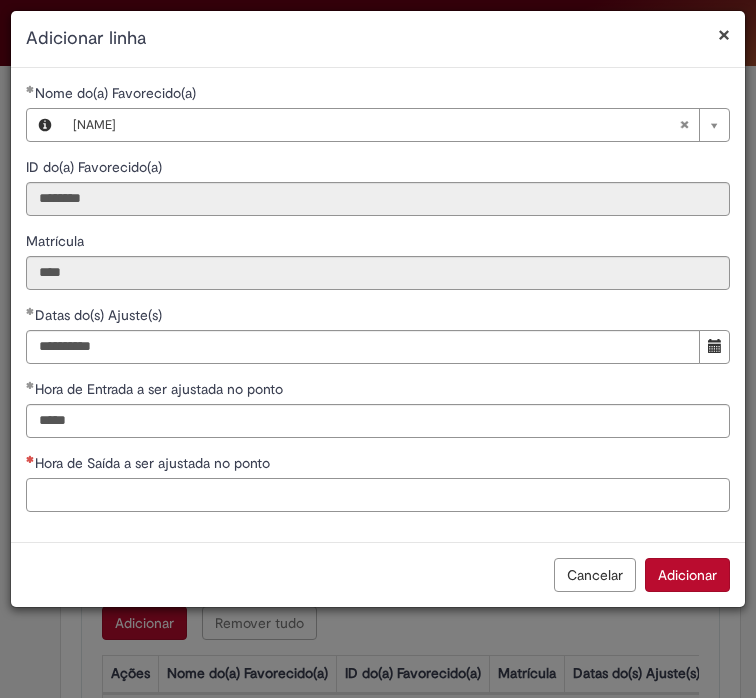 click on "Hora de Saída a ser ajustada no ponto" at bounding box center (378, 495) 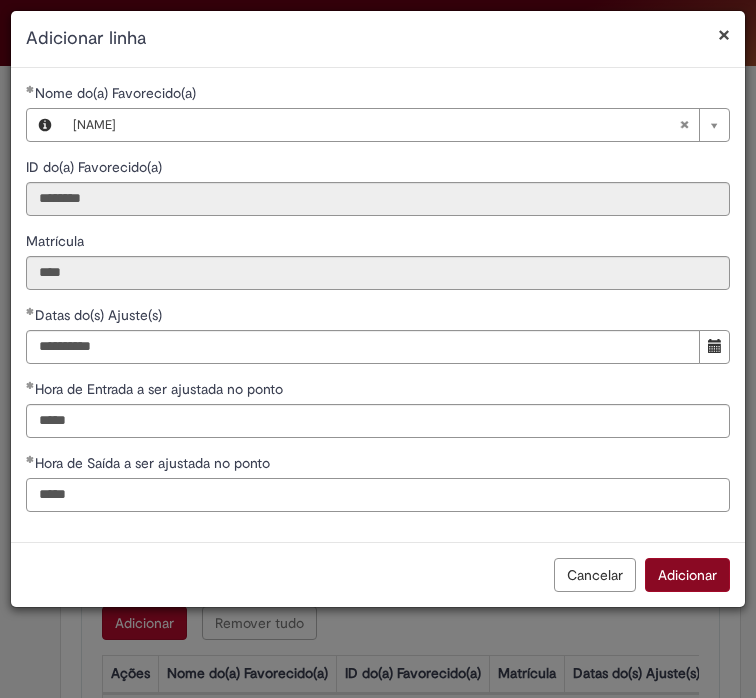 type on "*****" 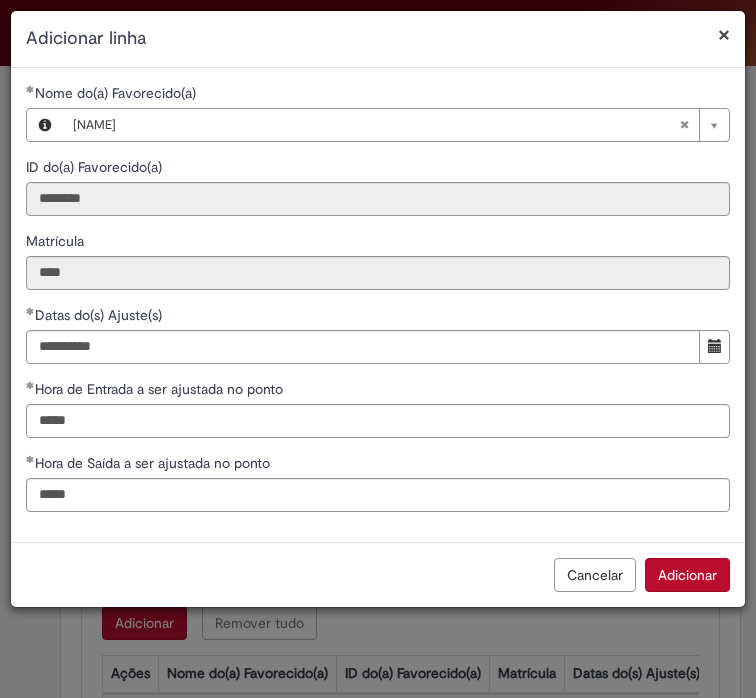 click on "Adicionar" at bounding box center (687, 575) 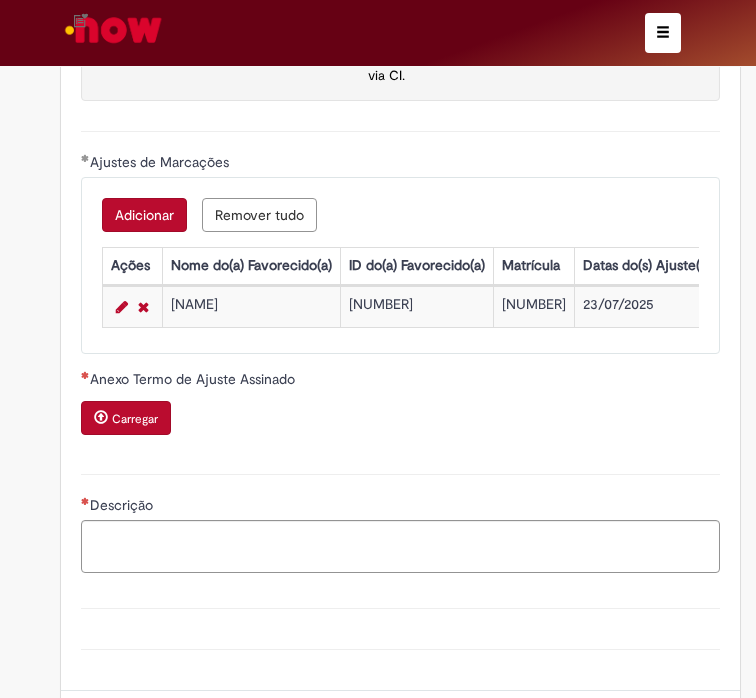 scroll, scrollTop: 2055, scrollLeft: 0, axis: vertical 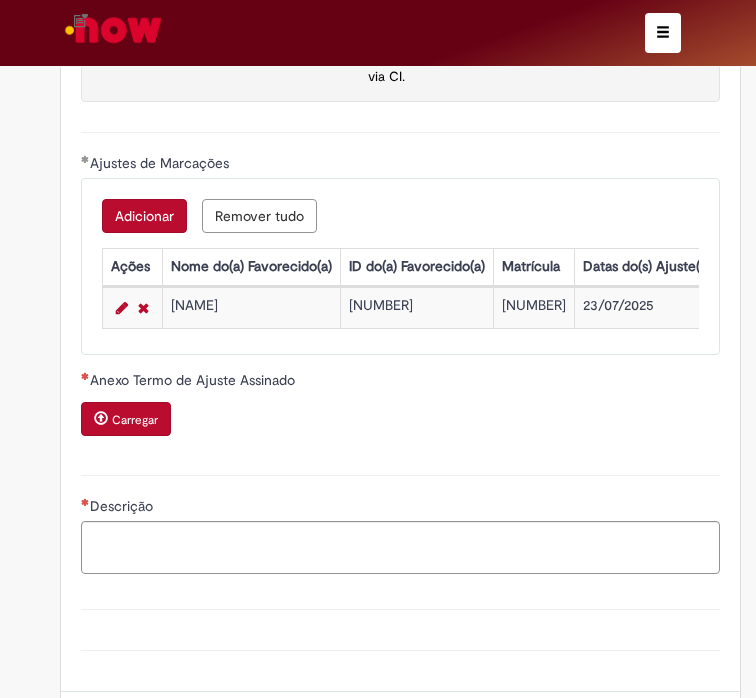 click on "Adicionar" at bounding box center (144, 216) 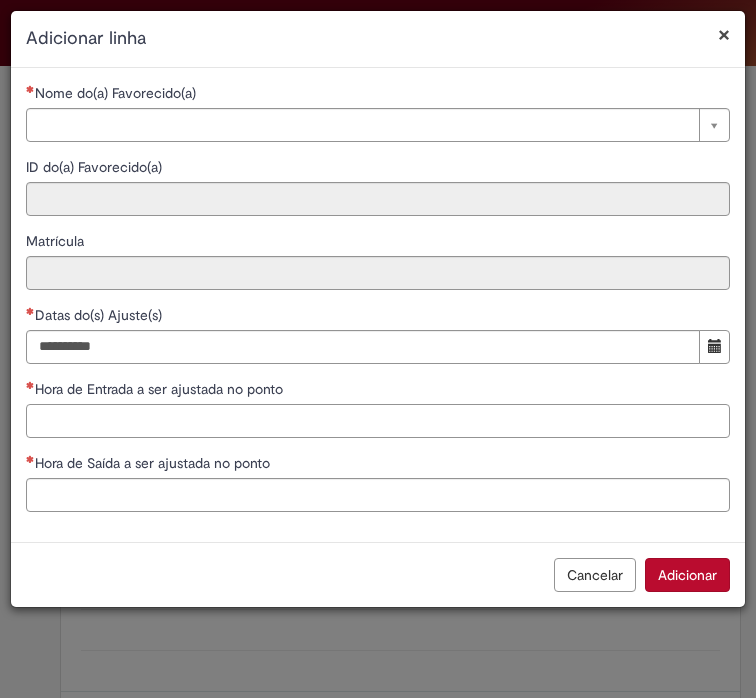 click on "Hora de Entrada a ser ajustada no ponto" at bounding box center [378, 421] 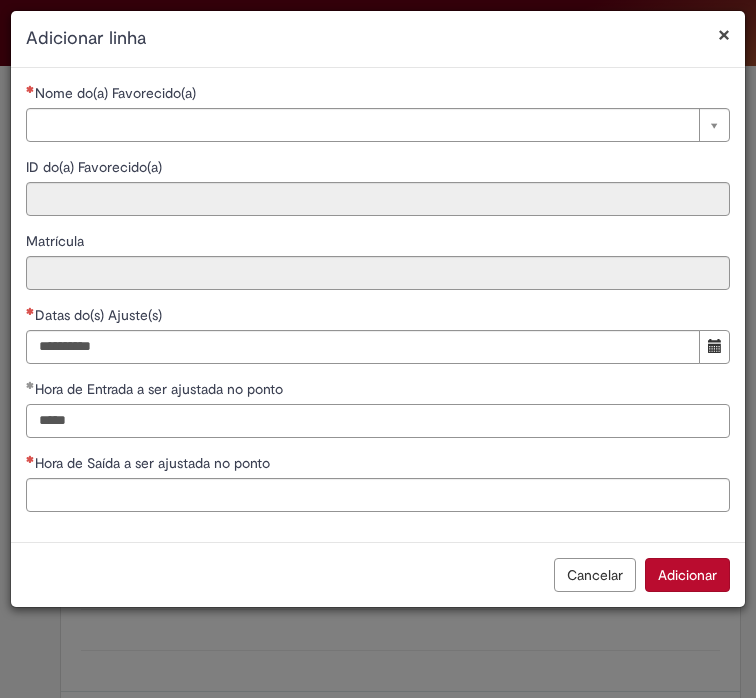 type on "*****" 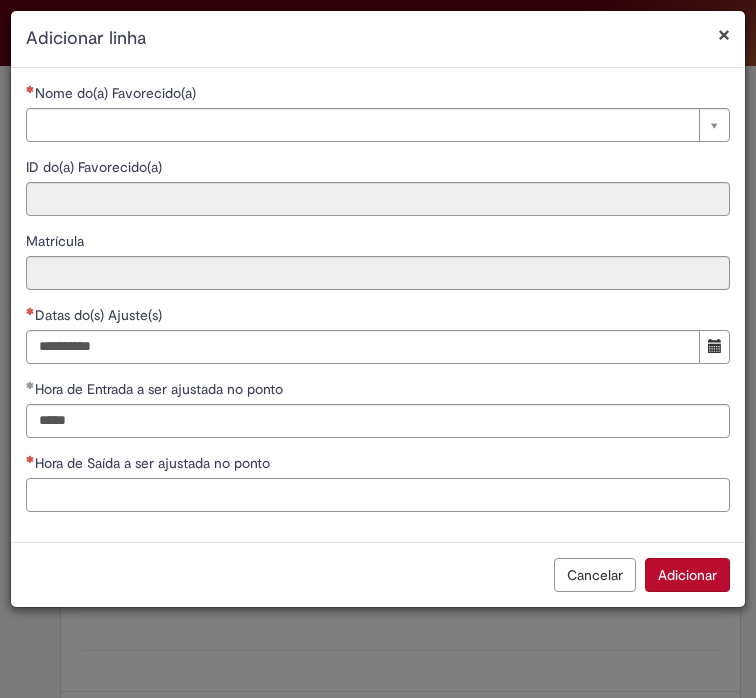 click on "Hora de Saída a ser ajustada no ponto" at bounding box center (378, 495) 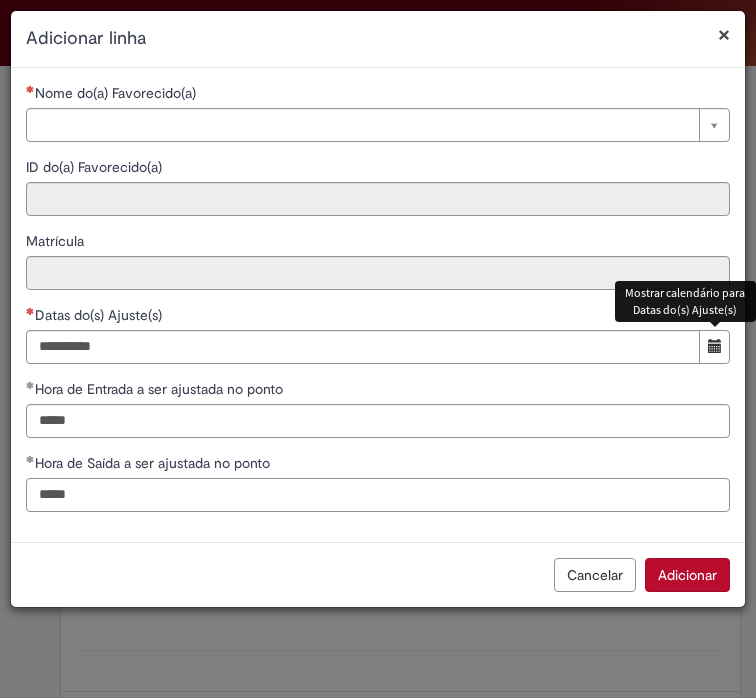 type on "*****" 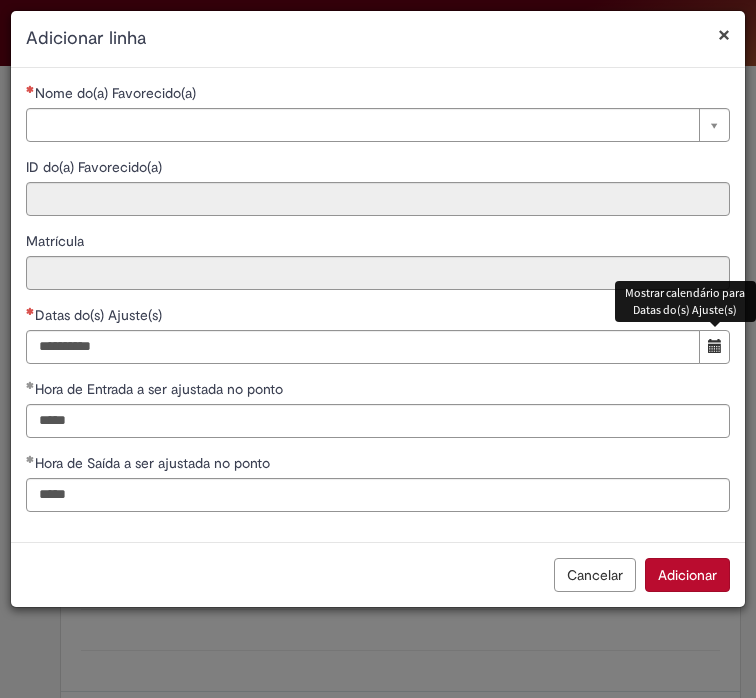click at bounding box center [714, 347] 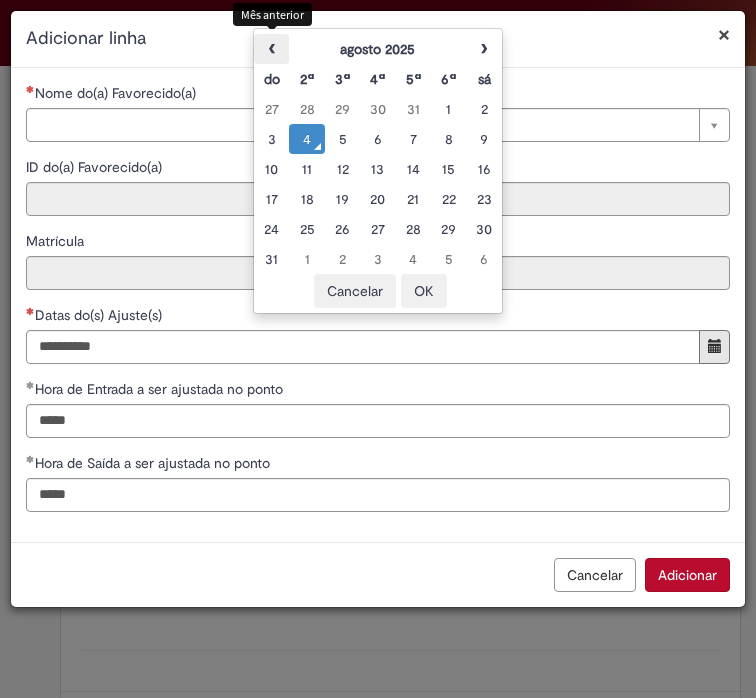 click on "‹" at bounding box center (271, 49) 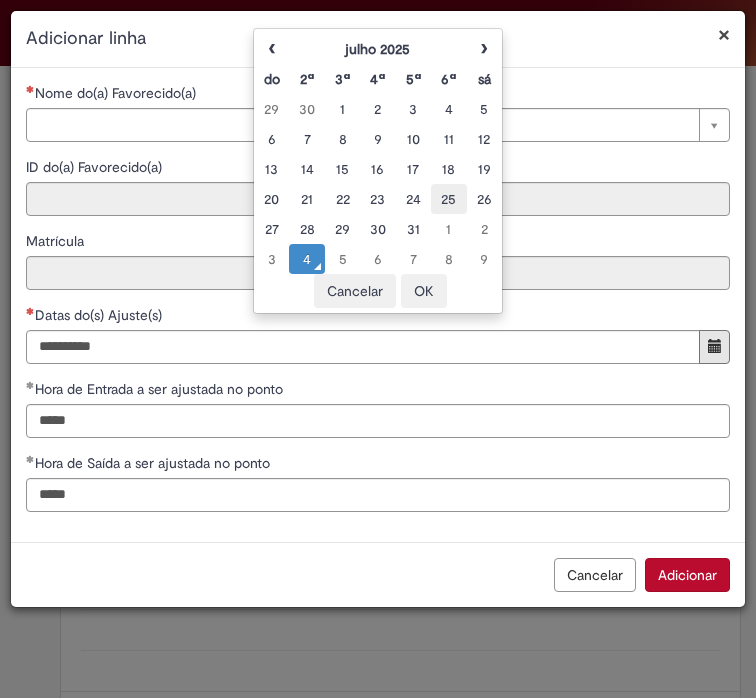 click on "25" at bounding box center [448, 199] 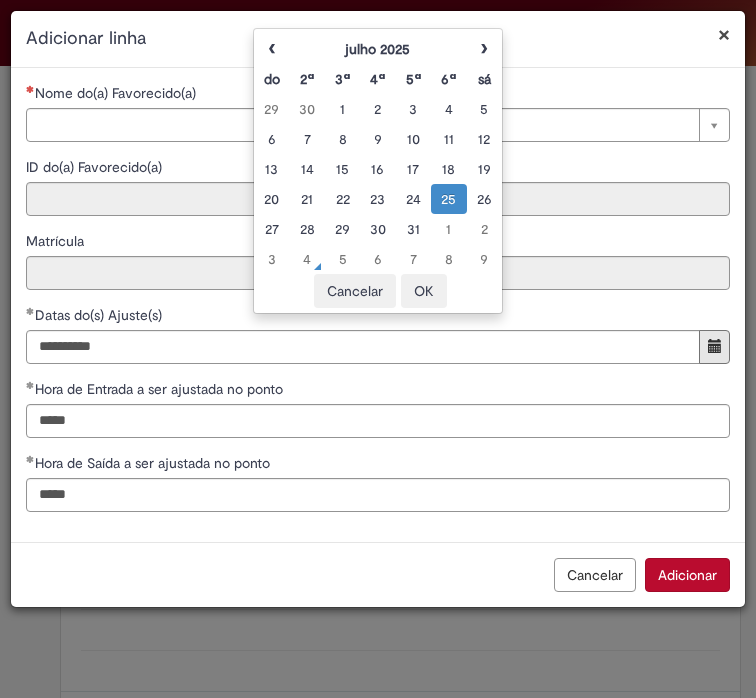 click on "OK" at bounding box center (424, 291) 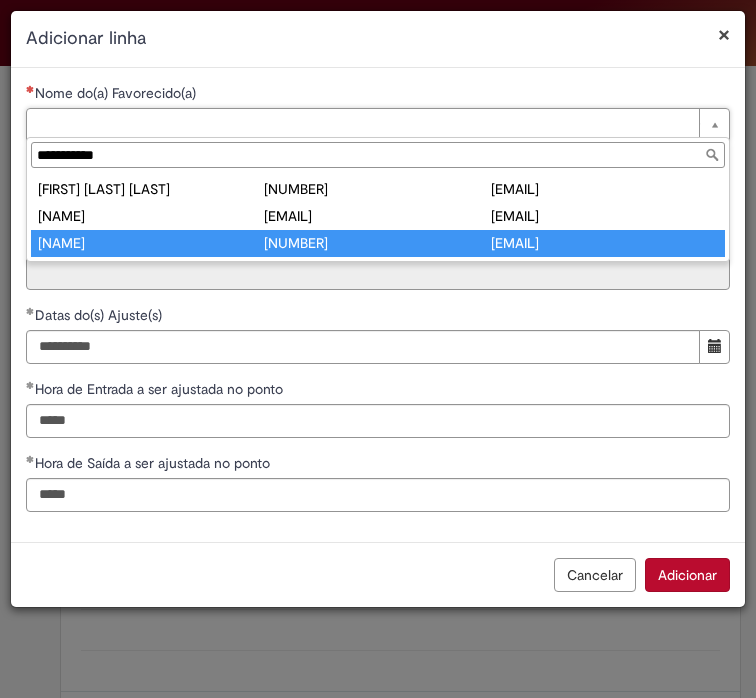 type on "**********" 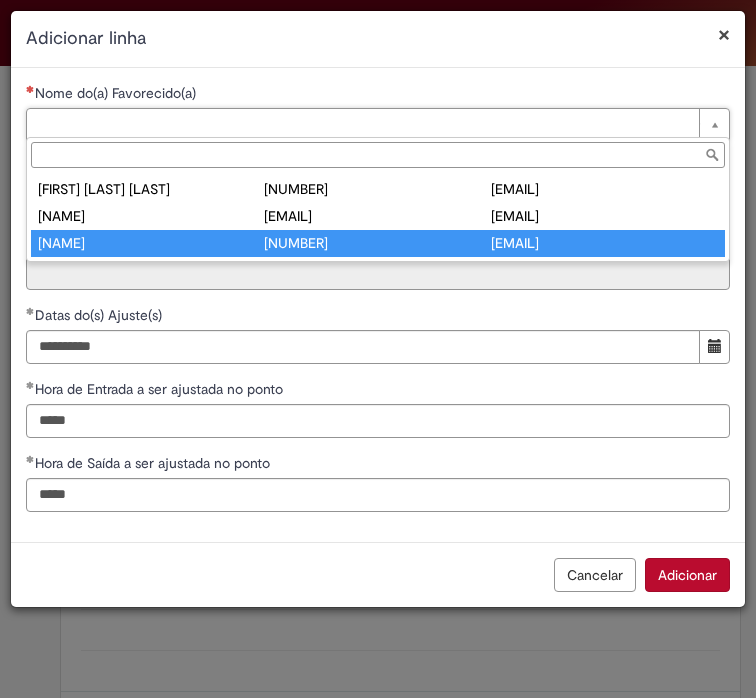 type on "********" 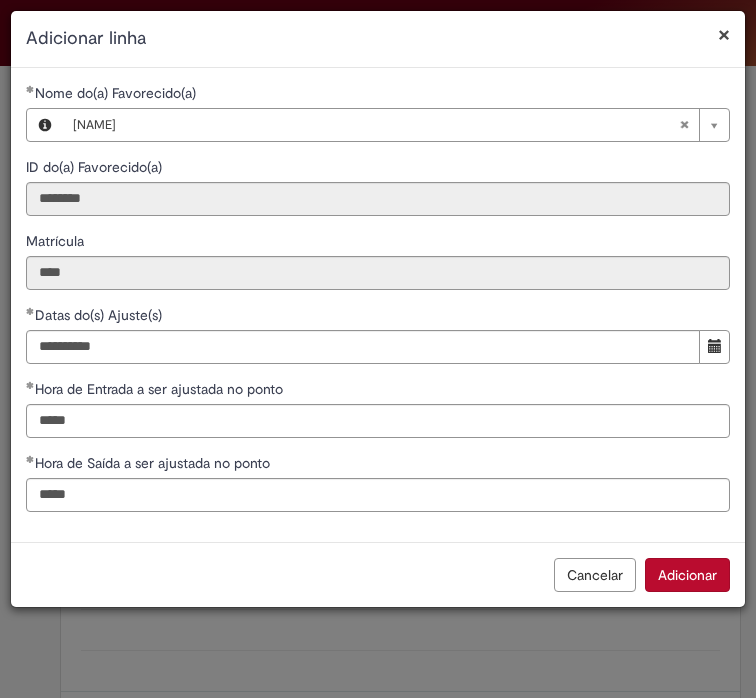 click on "Adicionar" at bounding box center (687, 575) 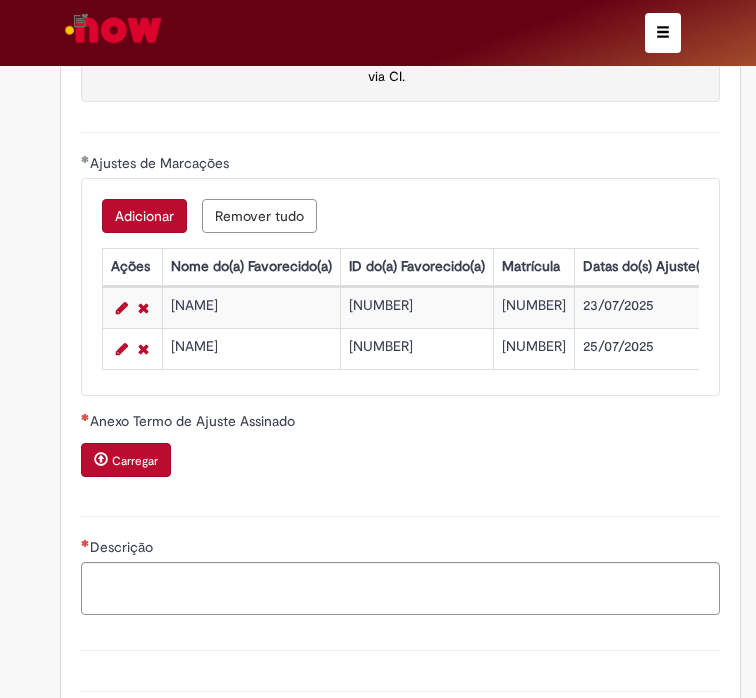click on "Adicionar" at bounding box center (144, 216) 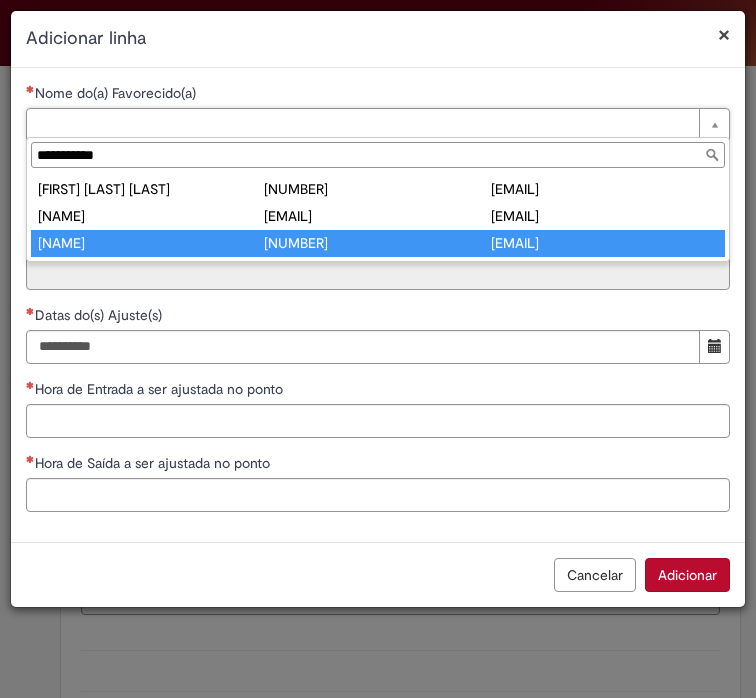 type on "**********" 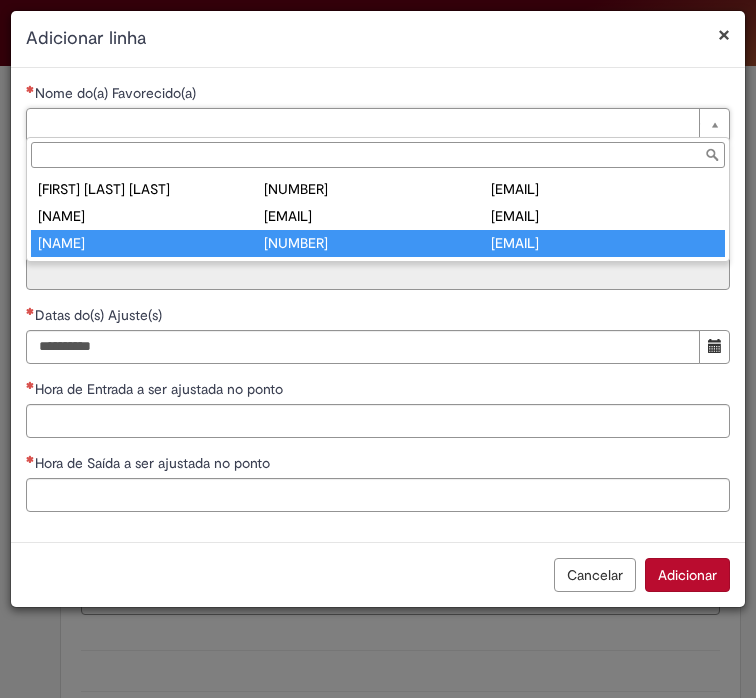 type on "********" 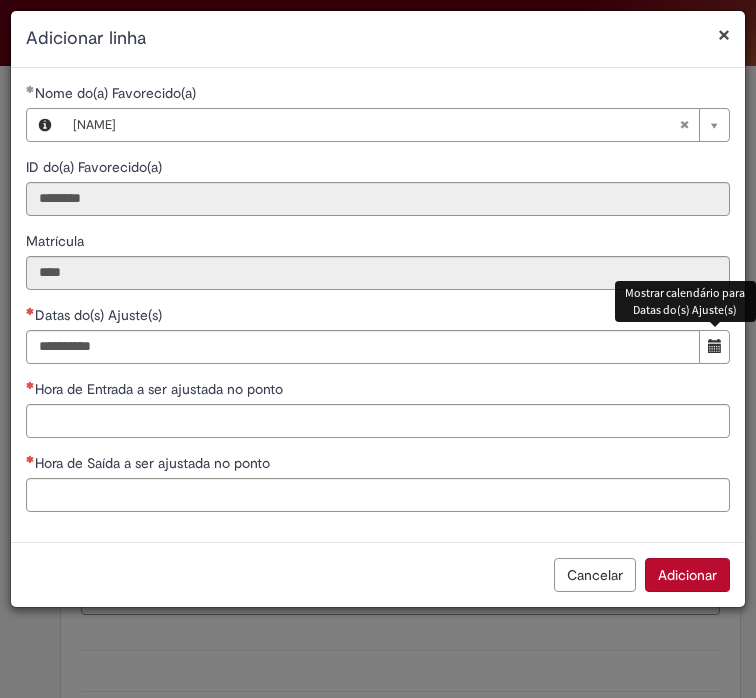 click at bounding box center (715, 346) 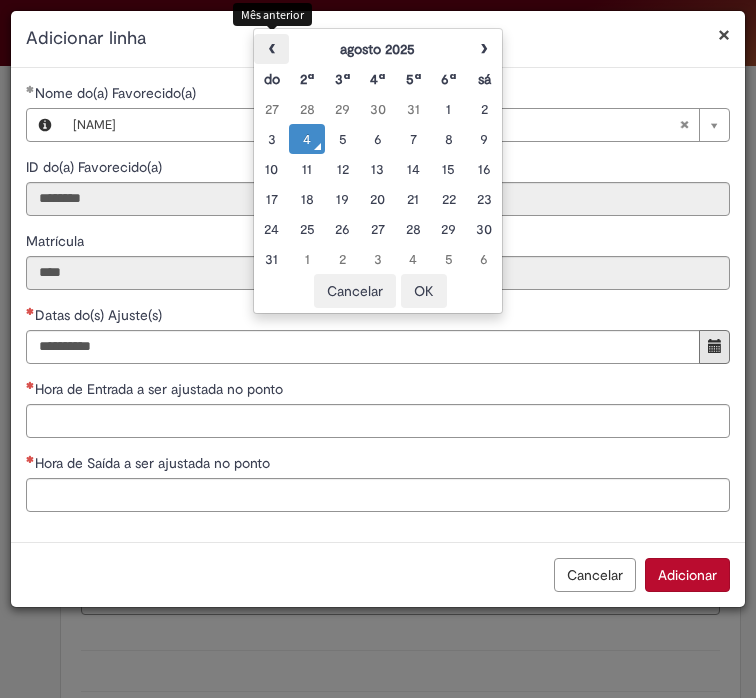click on "‹" at bounding box center [271, 49] 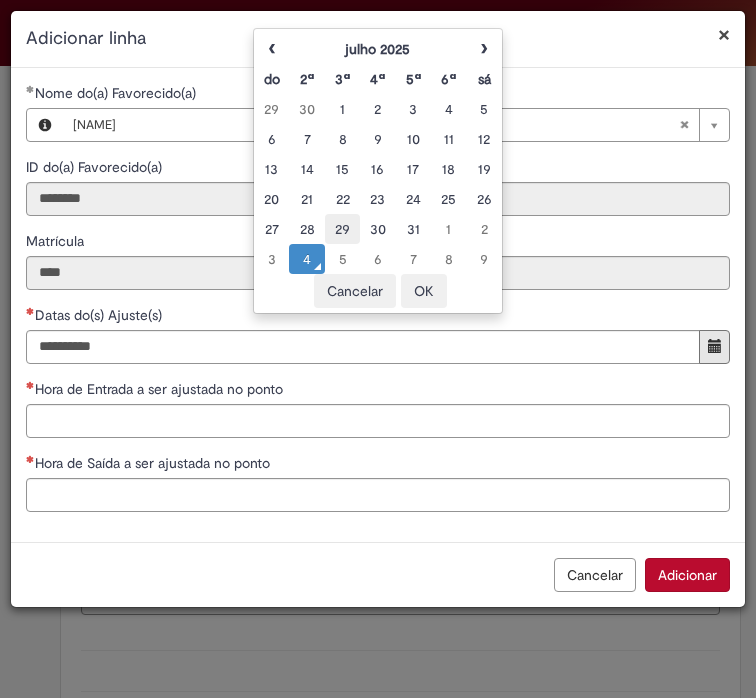 click on "29" at bounding box center (342, 229) 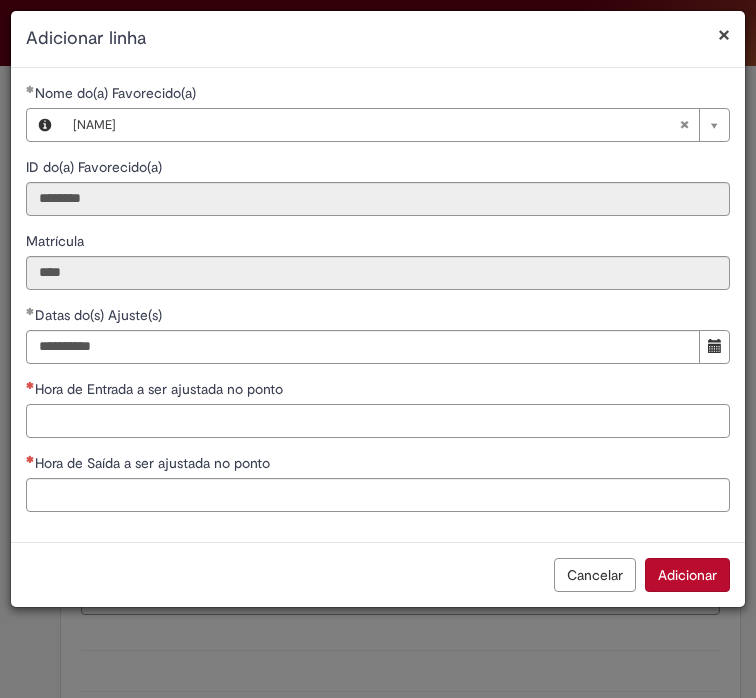 click on "Hora de Entrada a ser ajustada no ponto" at bounding box center (378, 421) 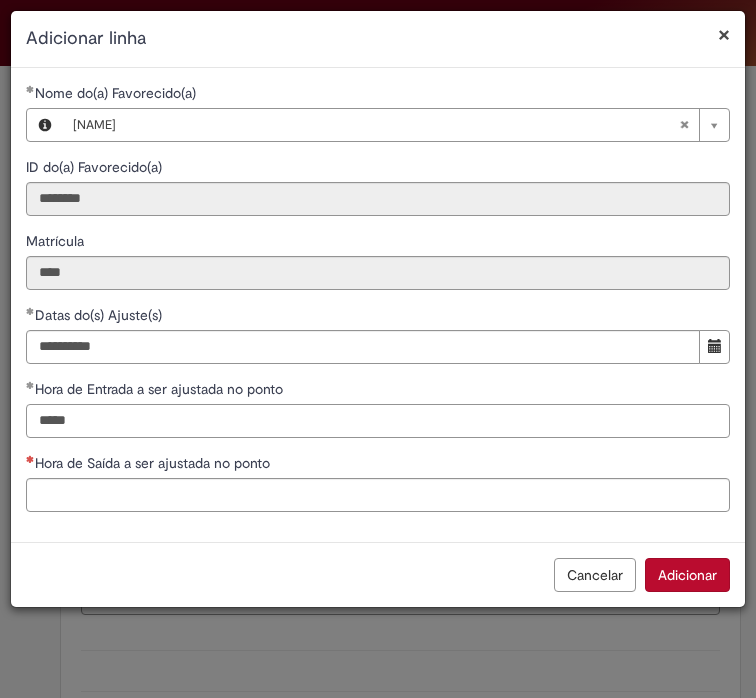 type on "*****" 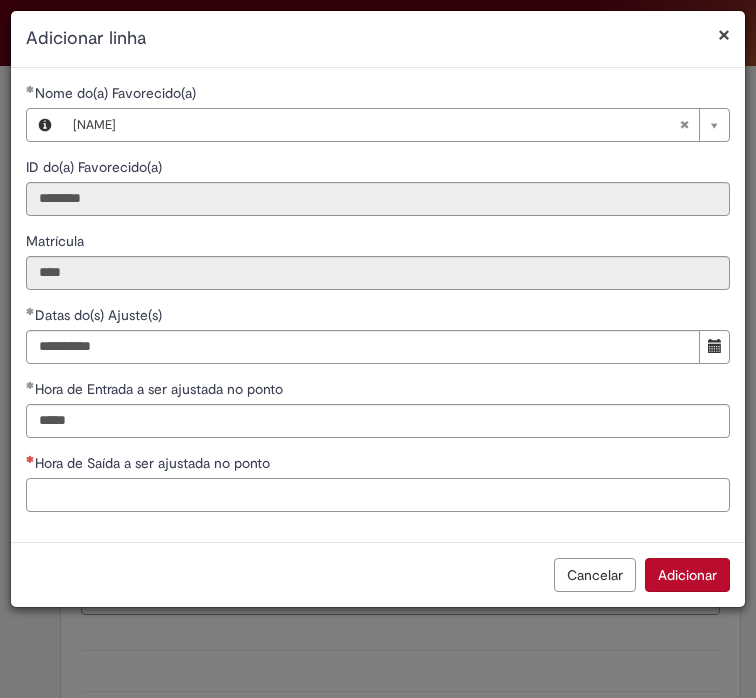 click on "Hora de Saída a ser ajustada no ponto" at bounding box center (378, 495) 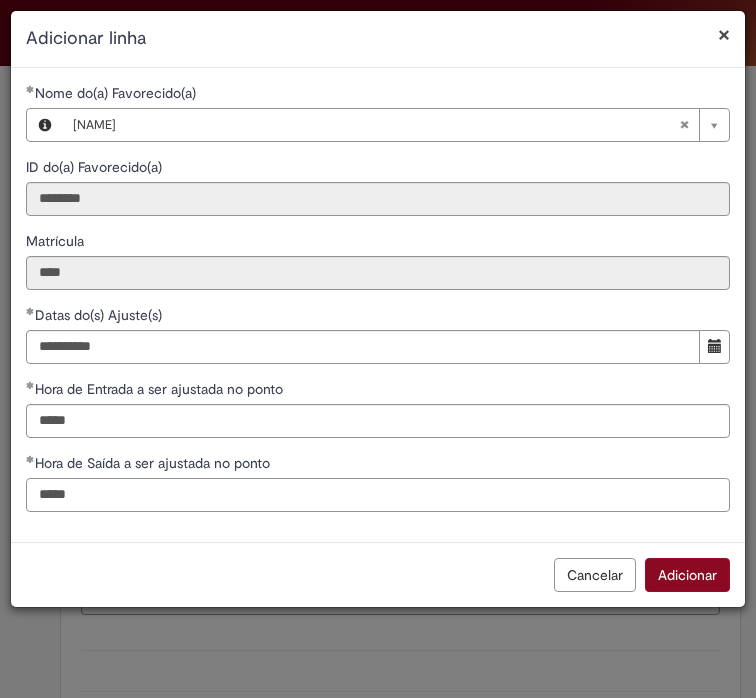type on "*****" 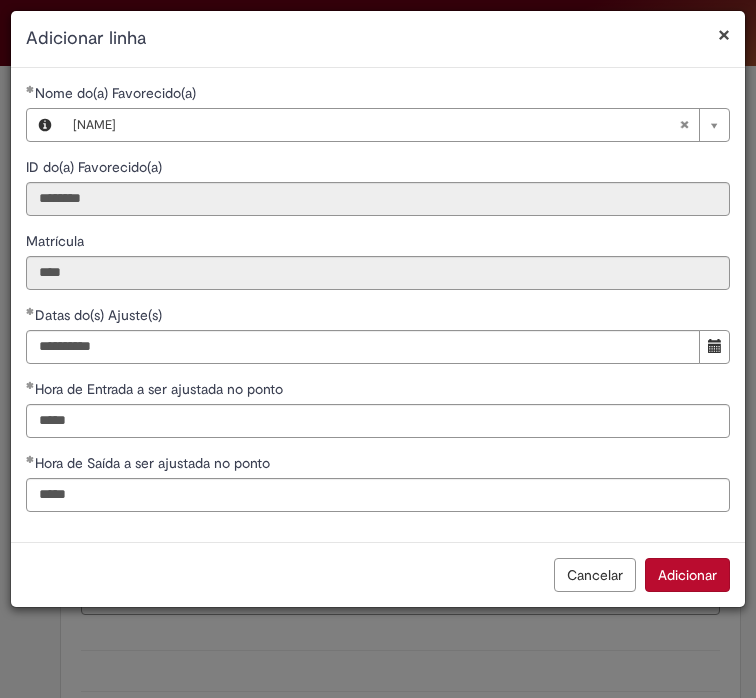 click on "Adicionar" at bounding box center (687, 575) 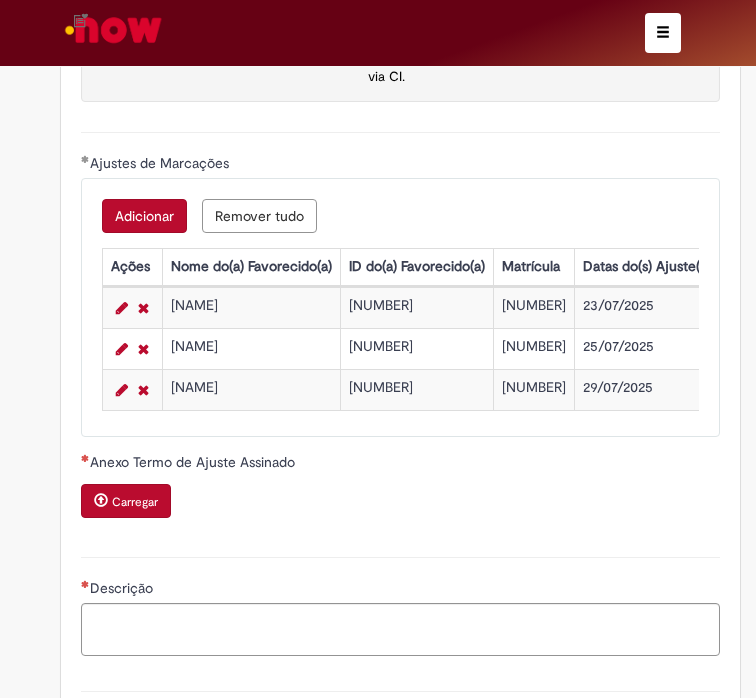 click on "Adicionar" at bounding box center (144, 216) 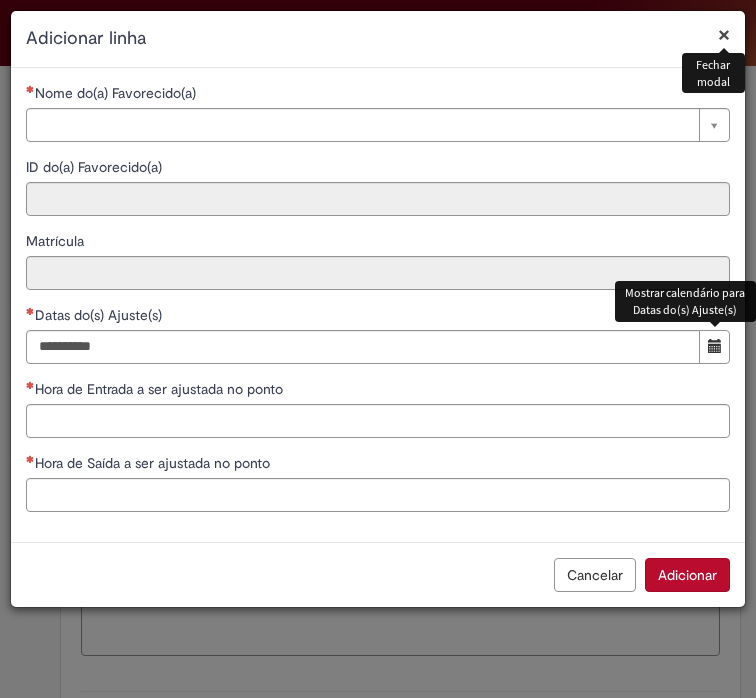 click at bounding box center (715, 346) 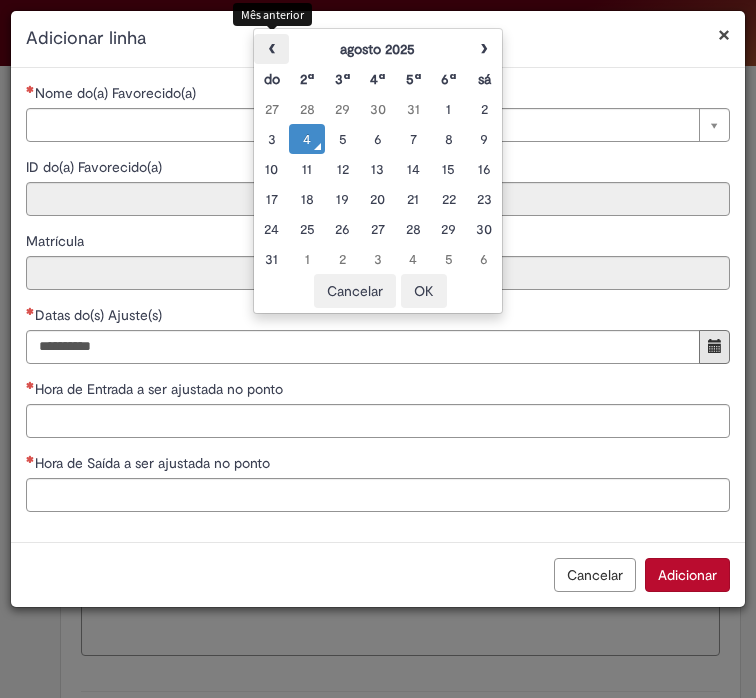 click on "‹" at bounding box center (271, 49) 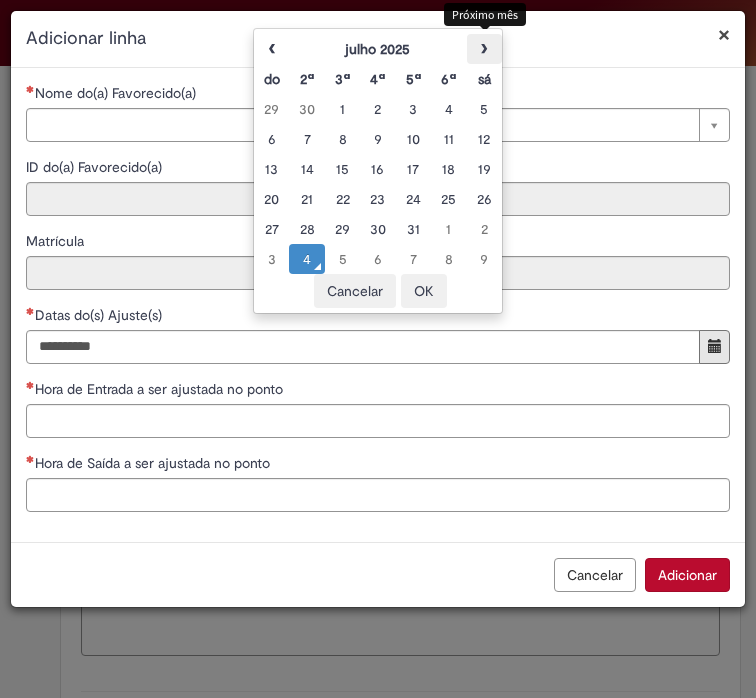 click on "›" at bounding box center [484, 49] 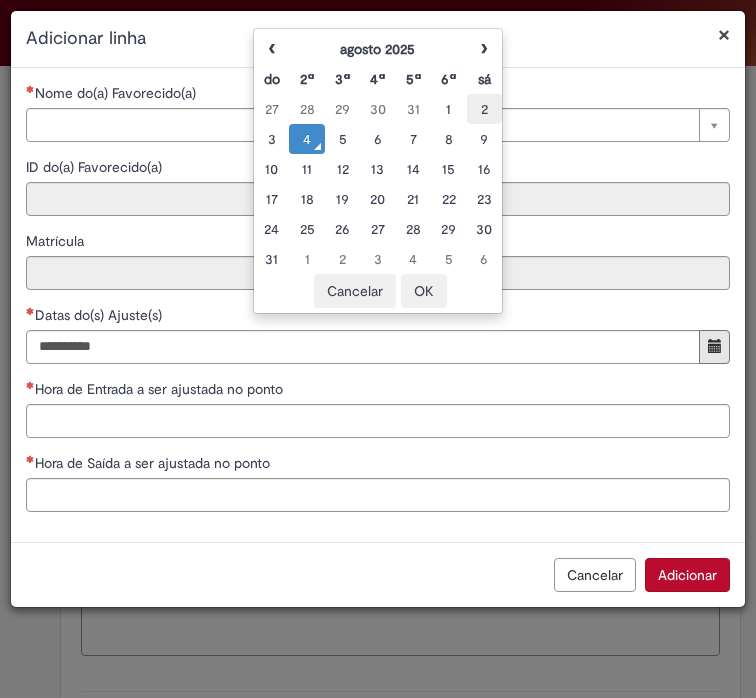 click on "2" at bounding box center [484, 109] 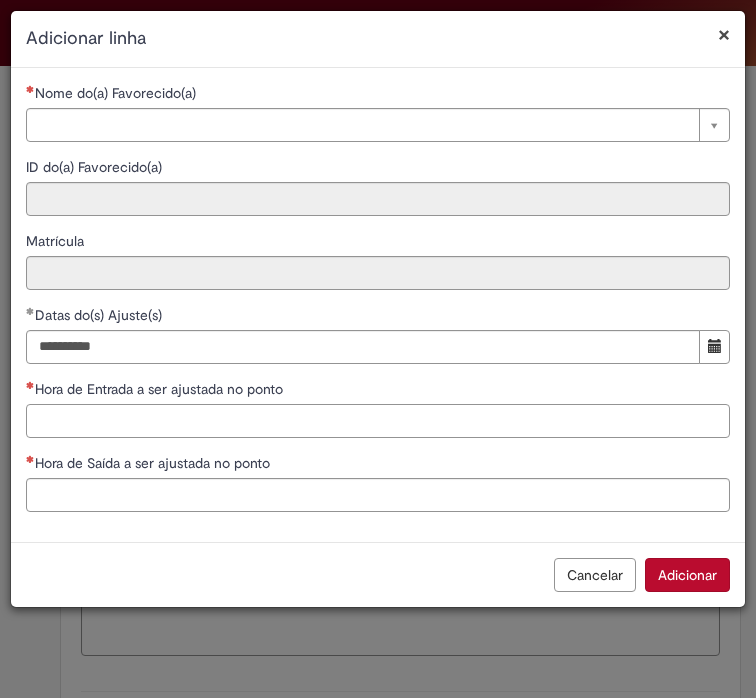 click on "Hora de Entrada a ser ajustada no ponto" at bounding box center (378, 421) 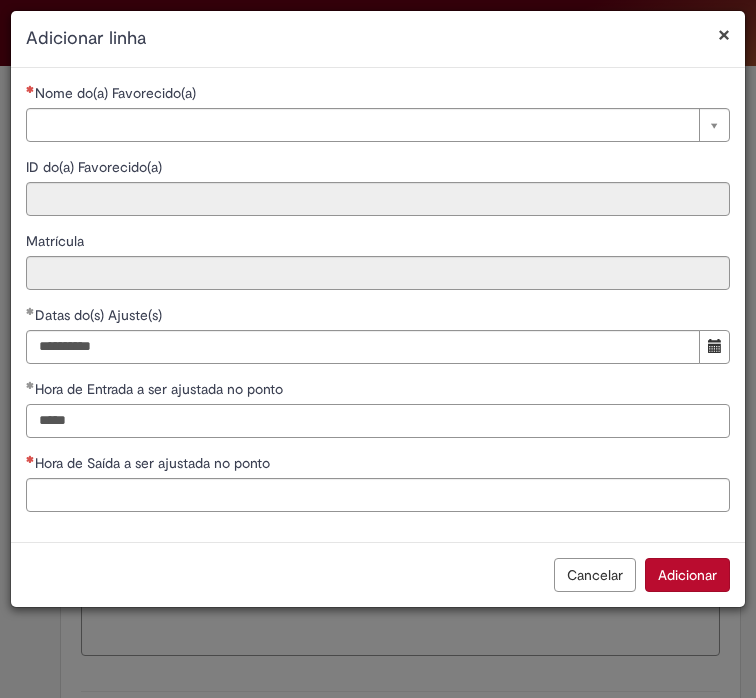 type on "*****" 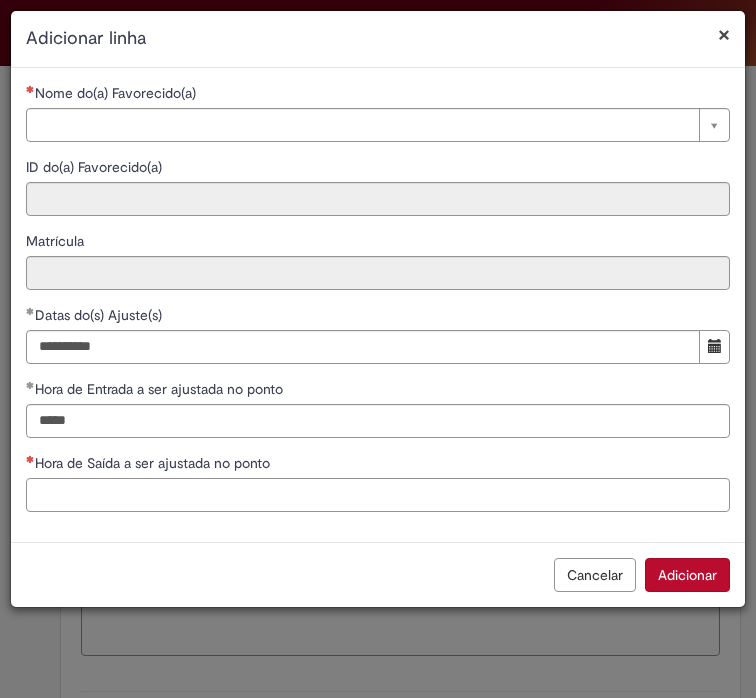 click on "Hora de Saída a ser ajustada no ponto" at bounding box center (378, 495) 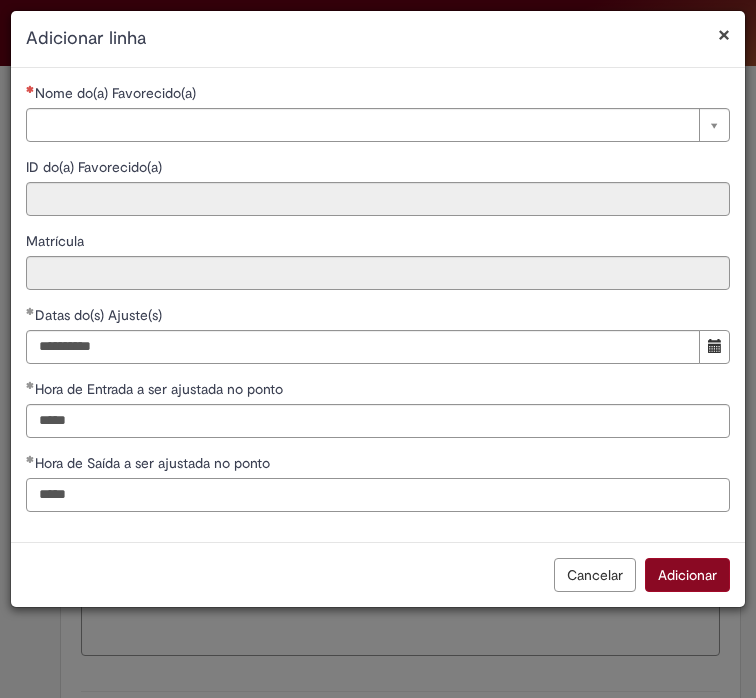 type on "*****" 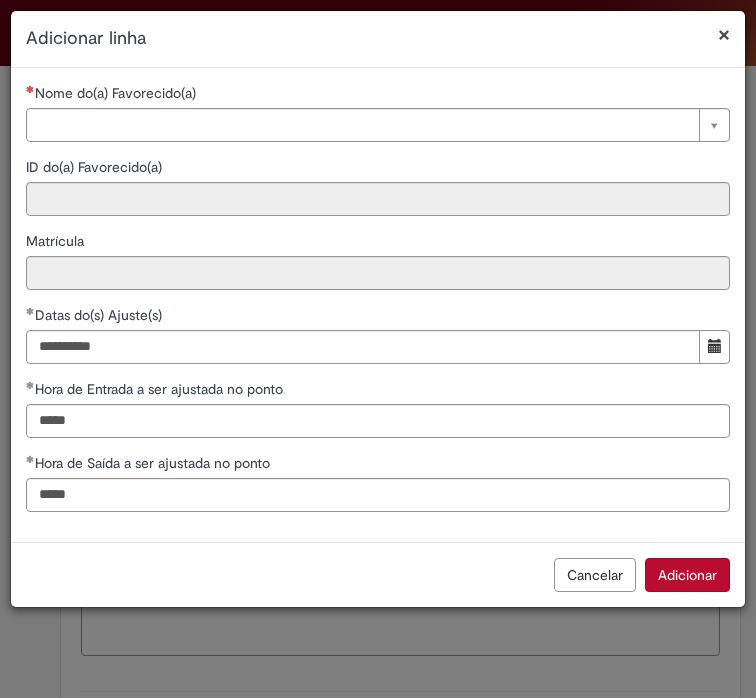 click on "Adicionar" at bounding box center [687, 575] 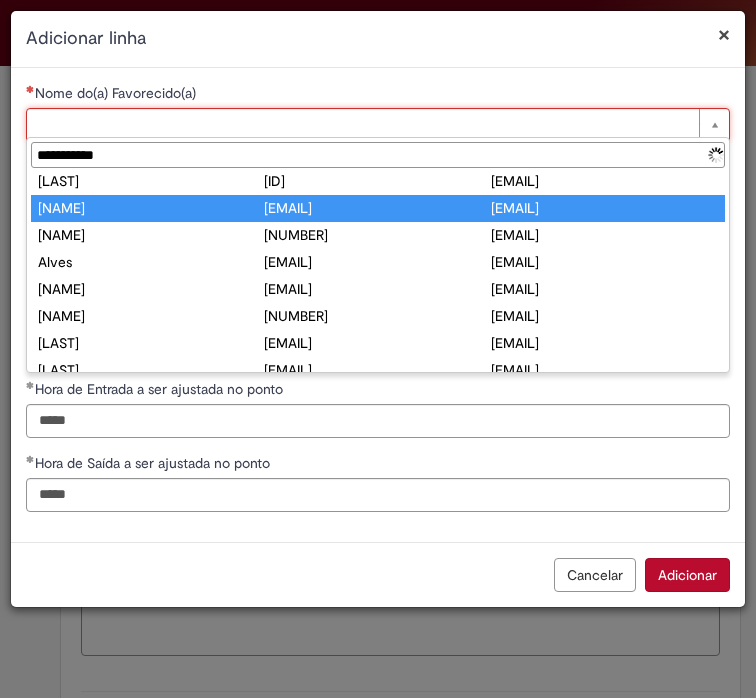 scroll, scrollTop: 0, scrollLeft: 0, axis: both 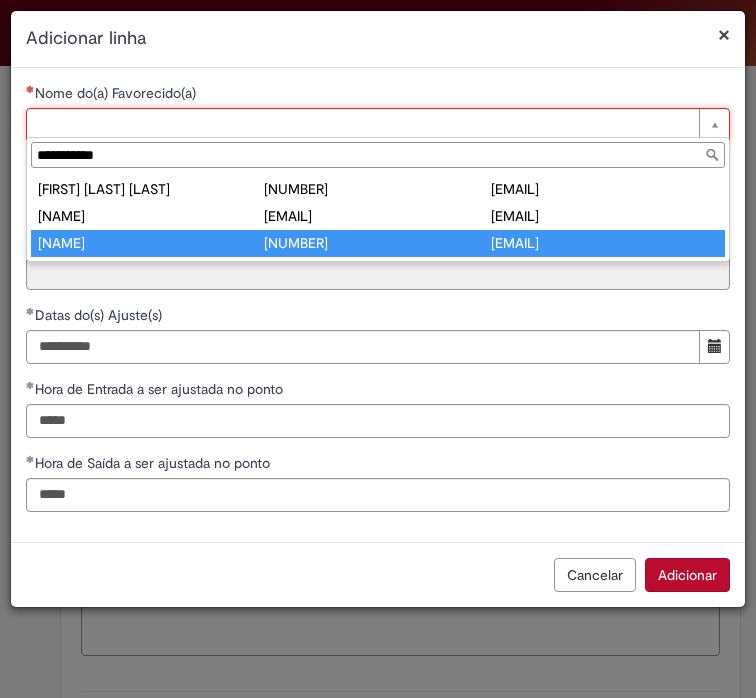 type on "**********" 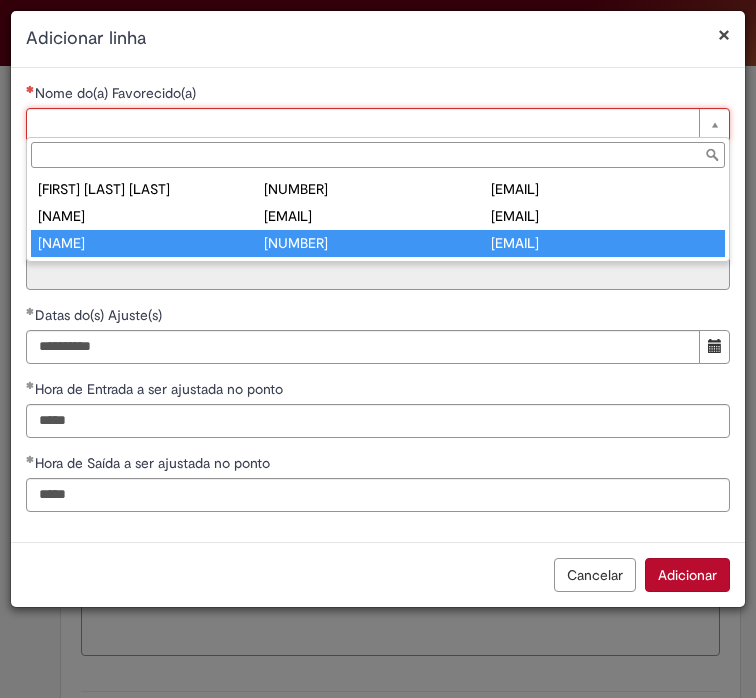 type on "********" 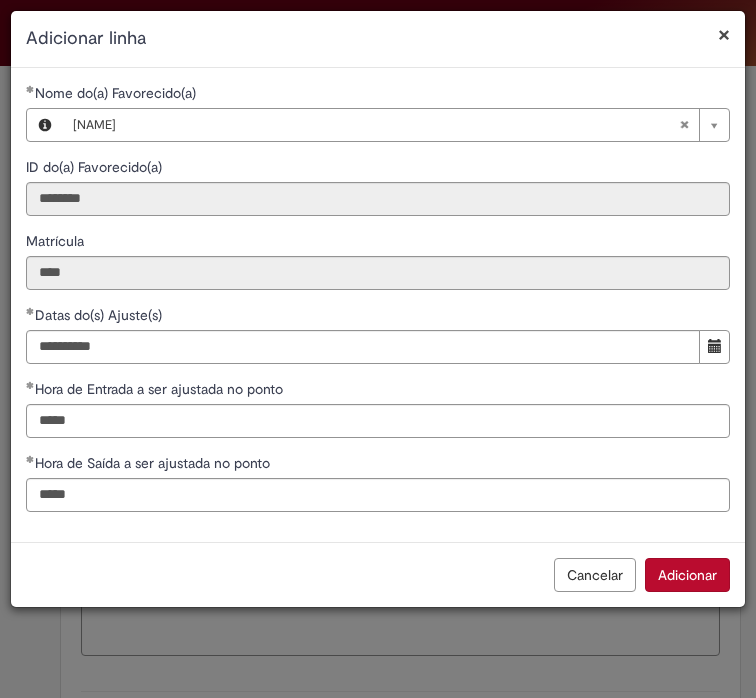 click on "Adicionar" at bounding box center (687, 575) 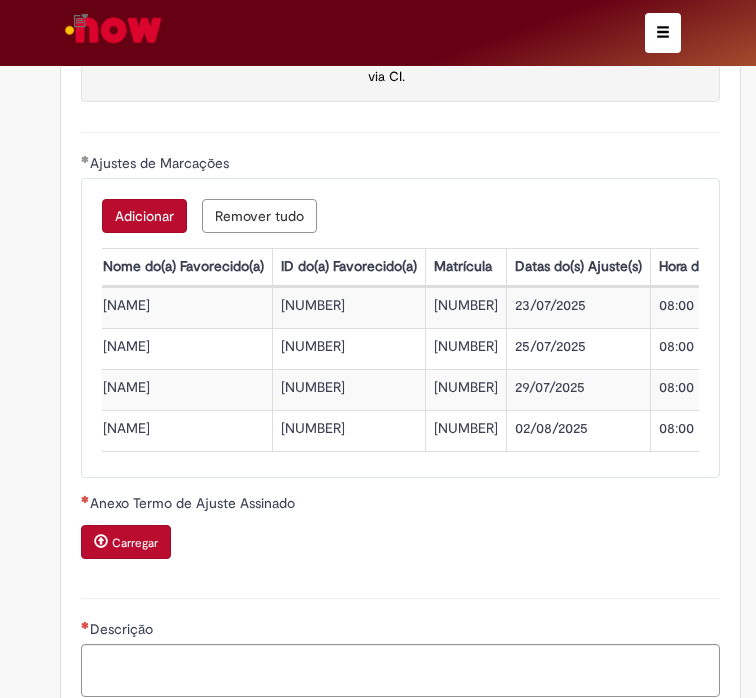 scroll, scrollTop: 0, scrollLeft: 0, axis: both 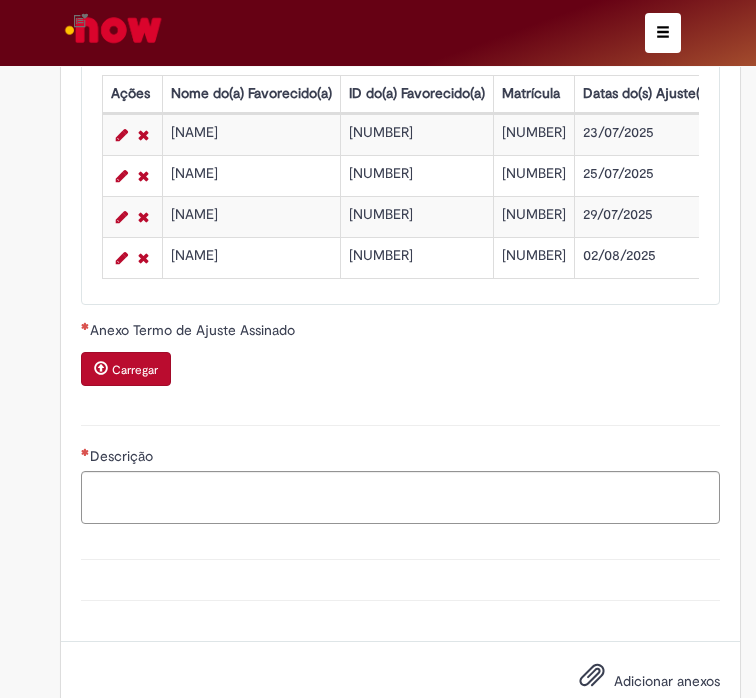click on "Carregar" at bounding box center (135, 370) 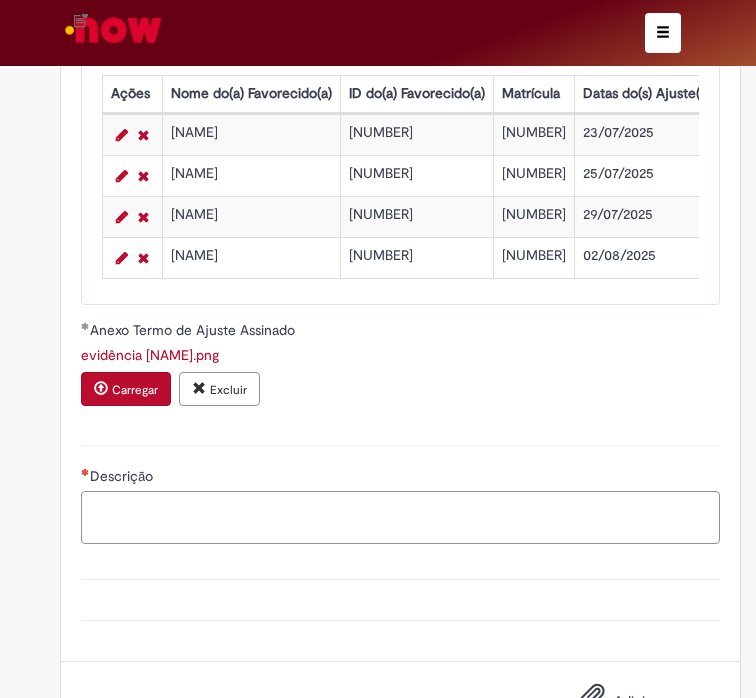click on "Descrição" at bounding box center (400, 518) 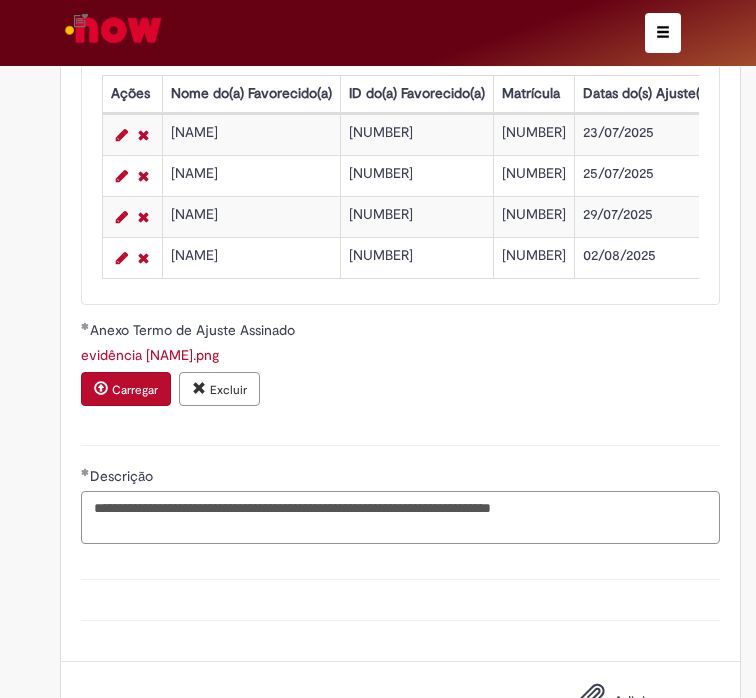 scroll, scrollTop: 2433, scrollLeft: 0, axis: vertical 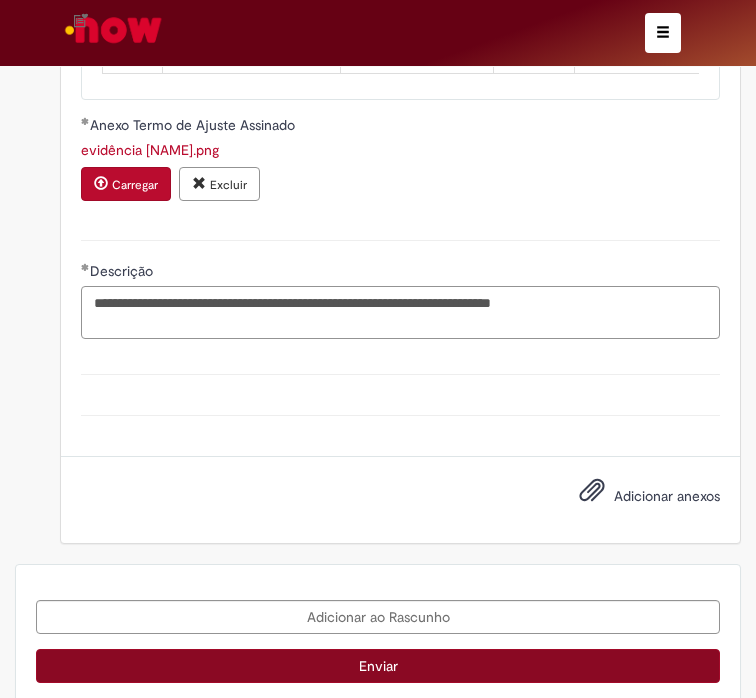 type on "**********" 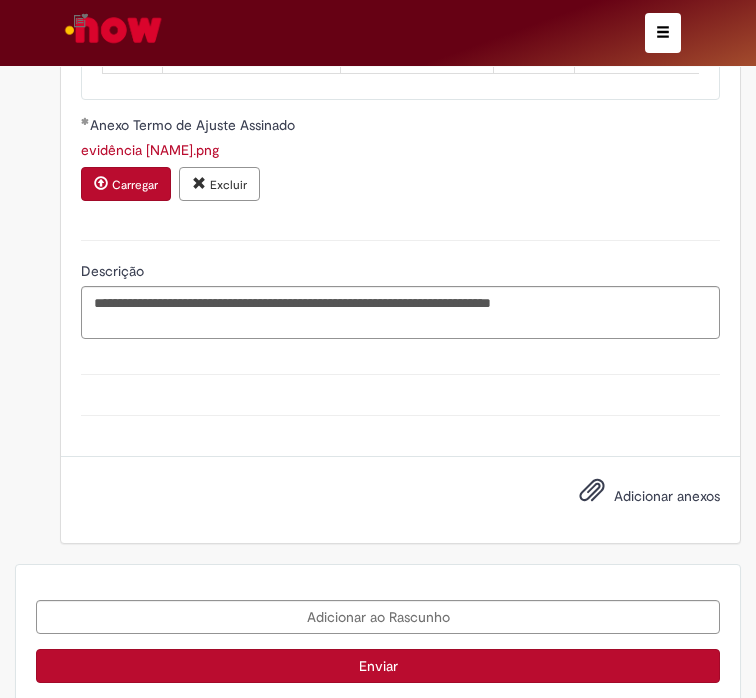 click on "Enviar" at bounding box center (378, 666) 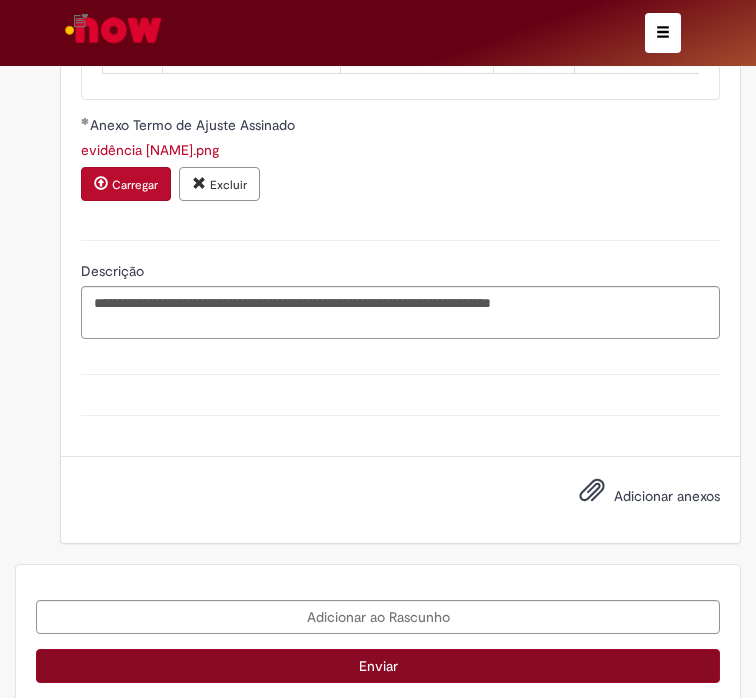 scroll, scrollTop: 2408, scrollLeft: 0, axis: vertical 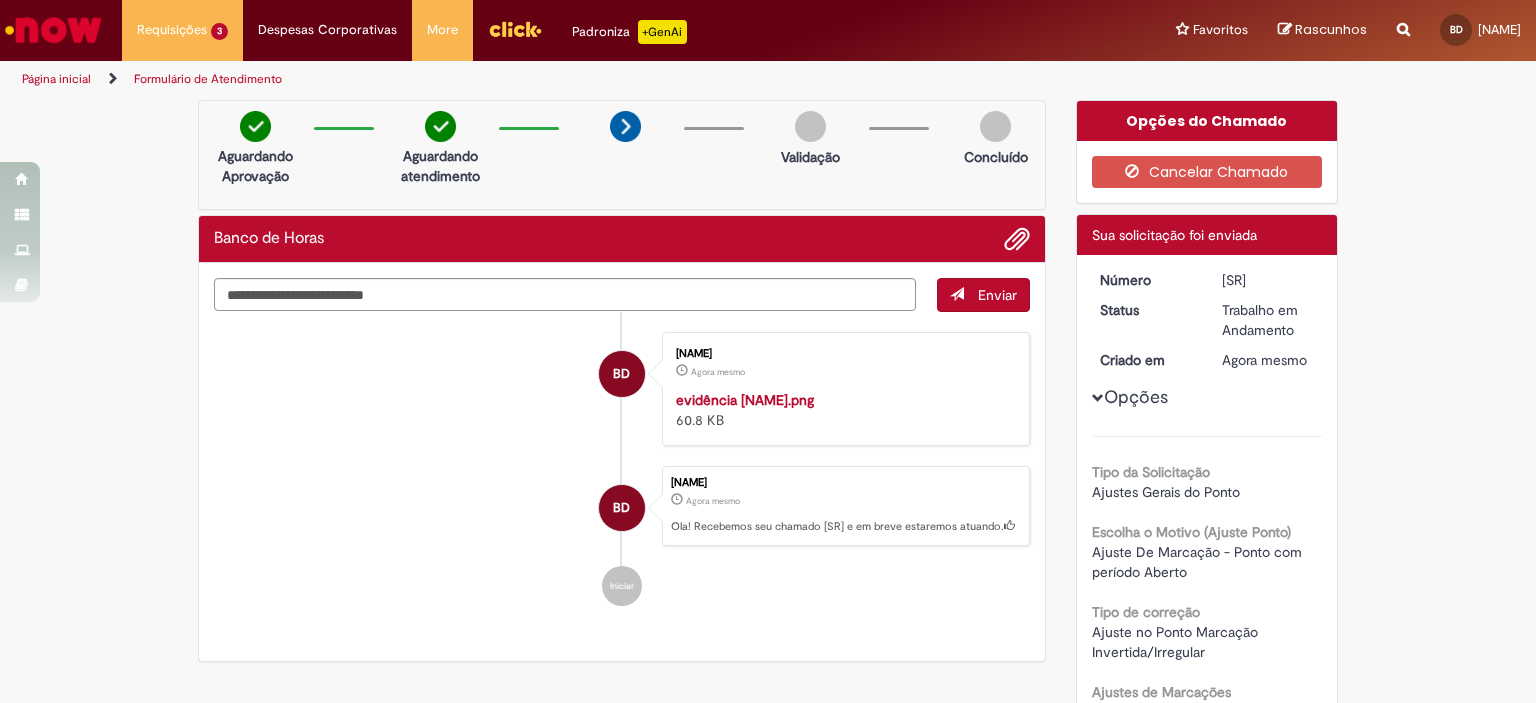 click on "Página inicial" at bounding box center [56, 79] 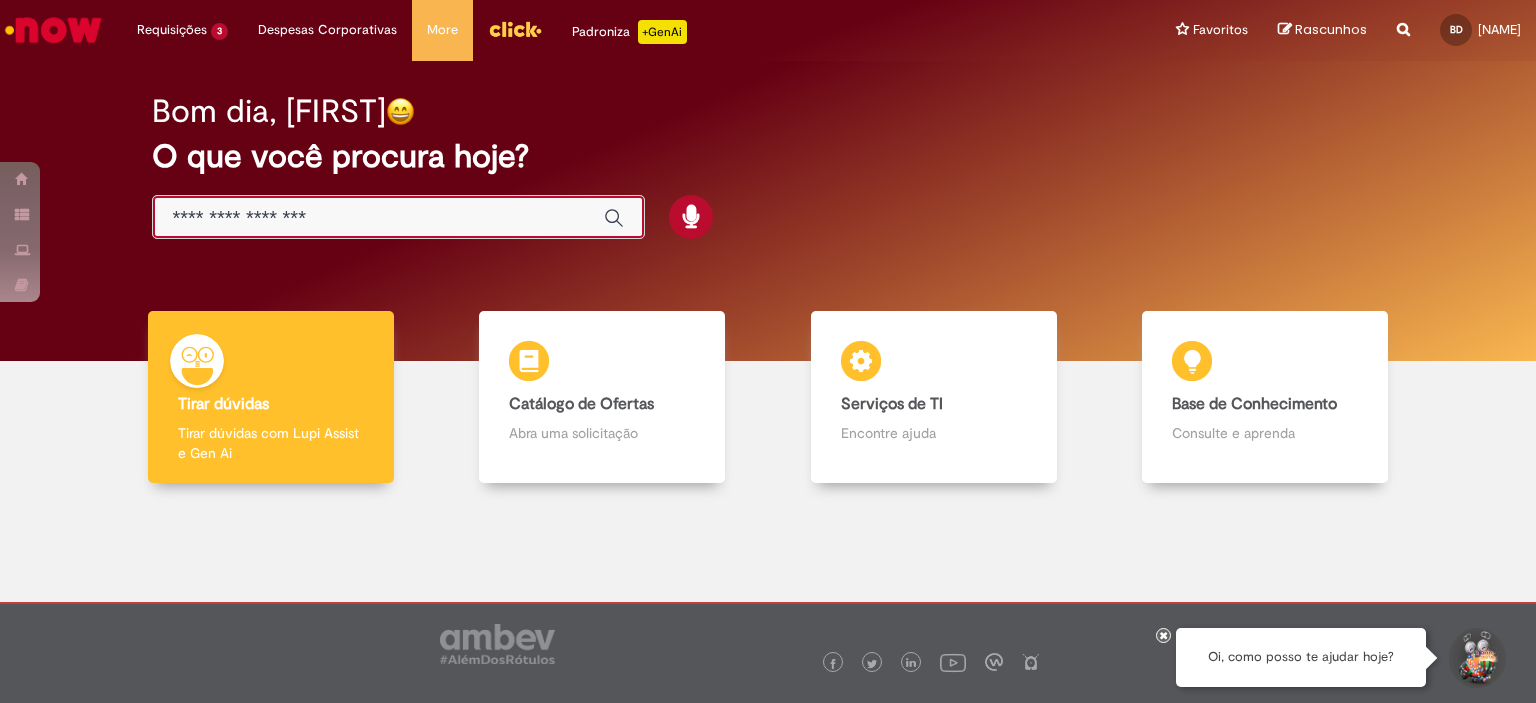 click at bounding box center [378, 218] 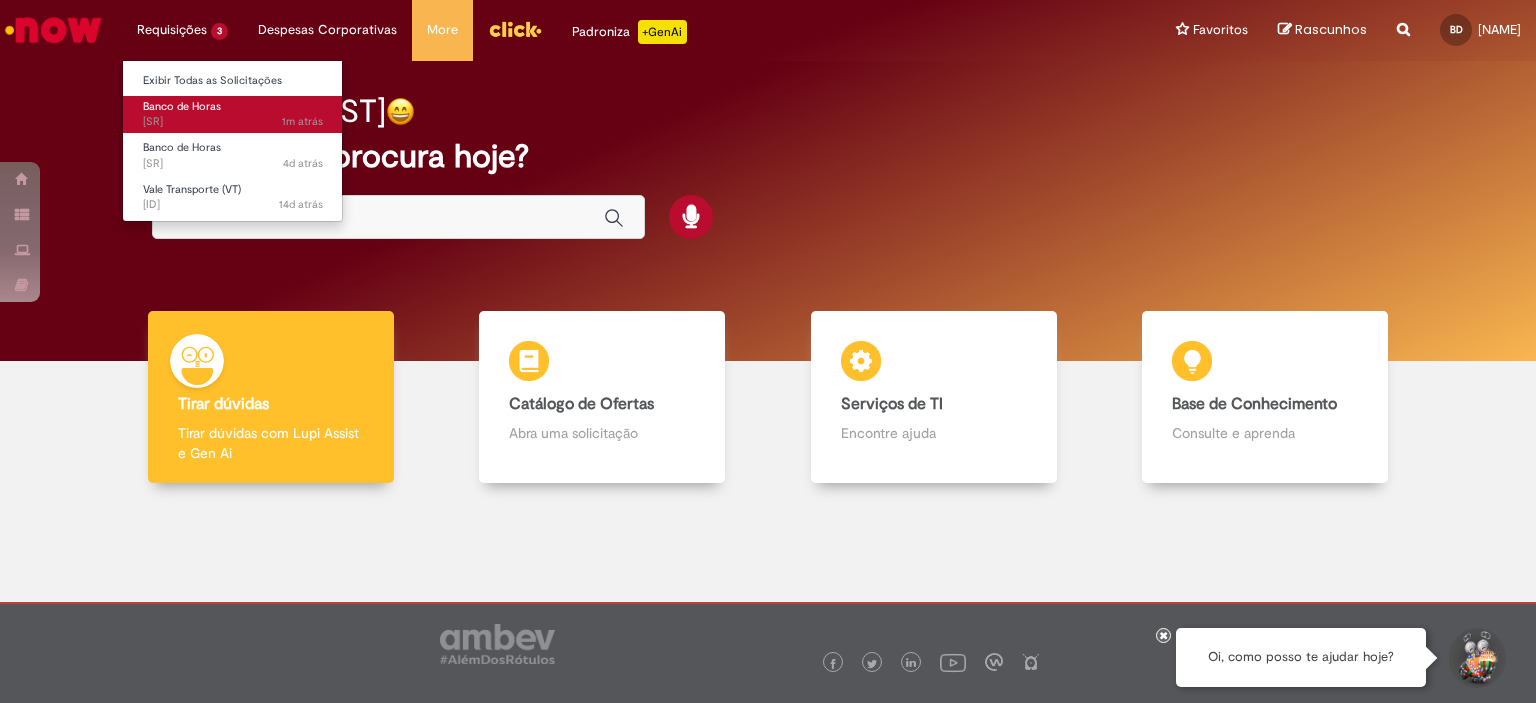 click on "Banco de Horas
1m atrás 1m atrás  [SR]" at bounding box center (233, 114) 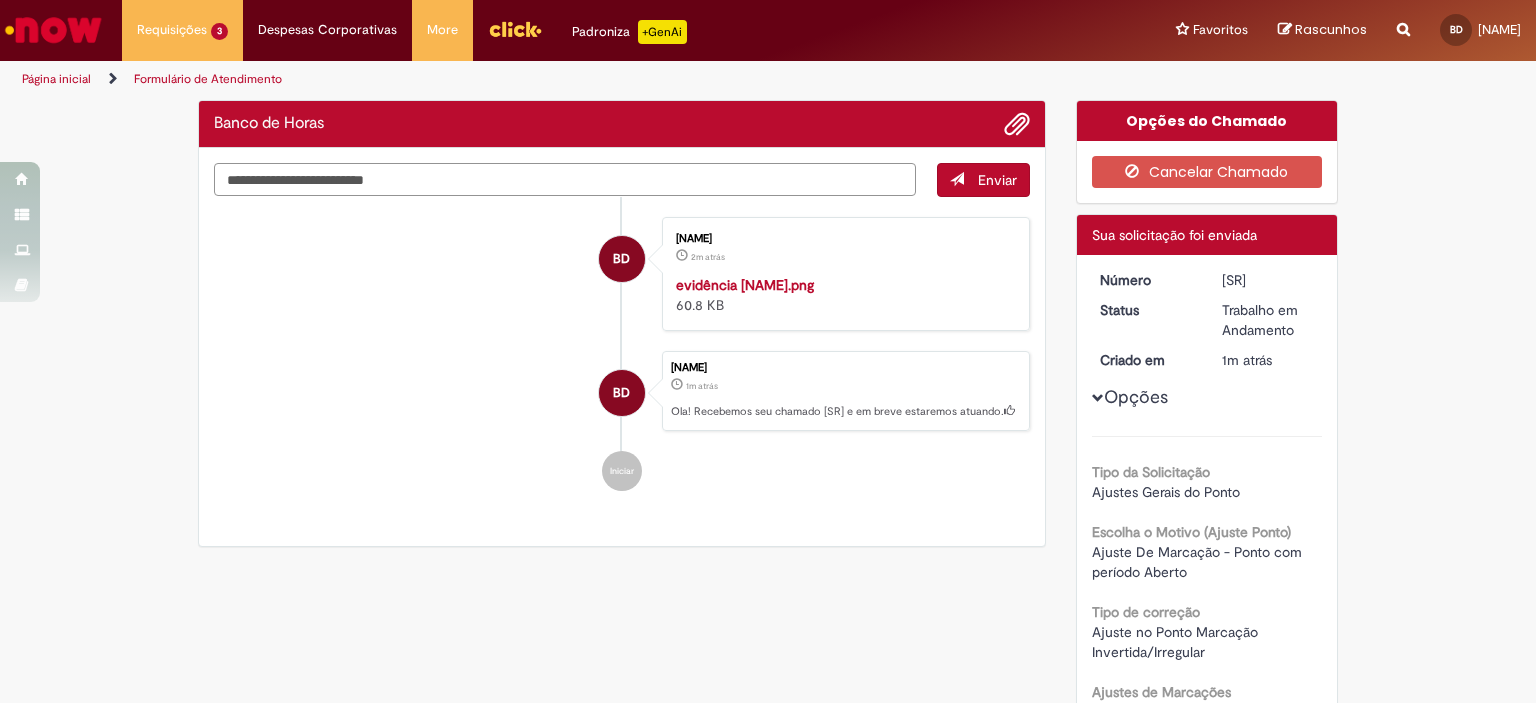 click at bounding box center [565, 180] 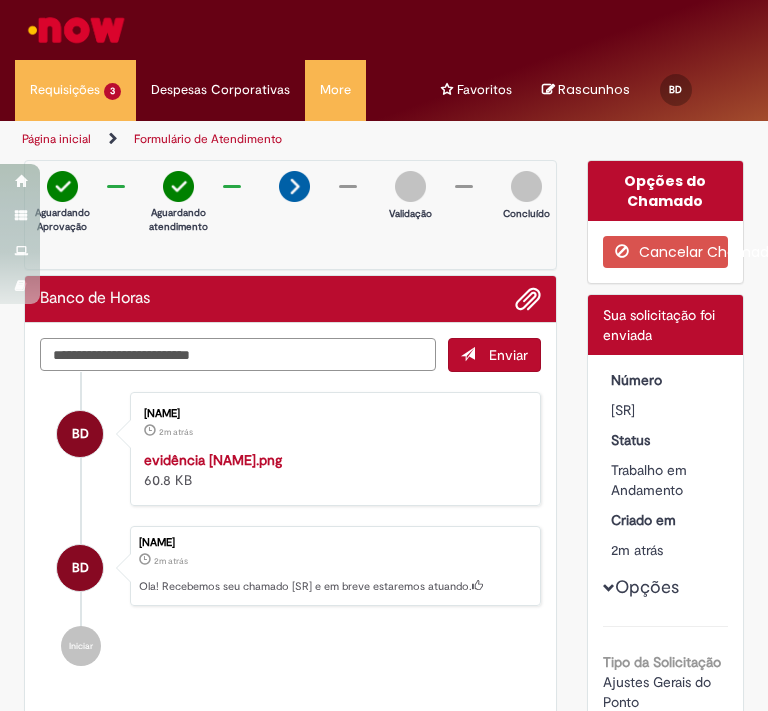 click at bounding box center [238, 355] 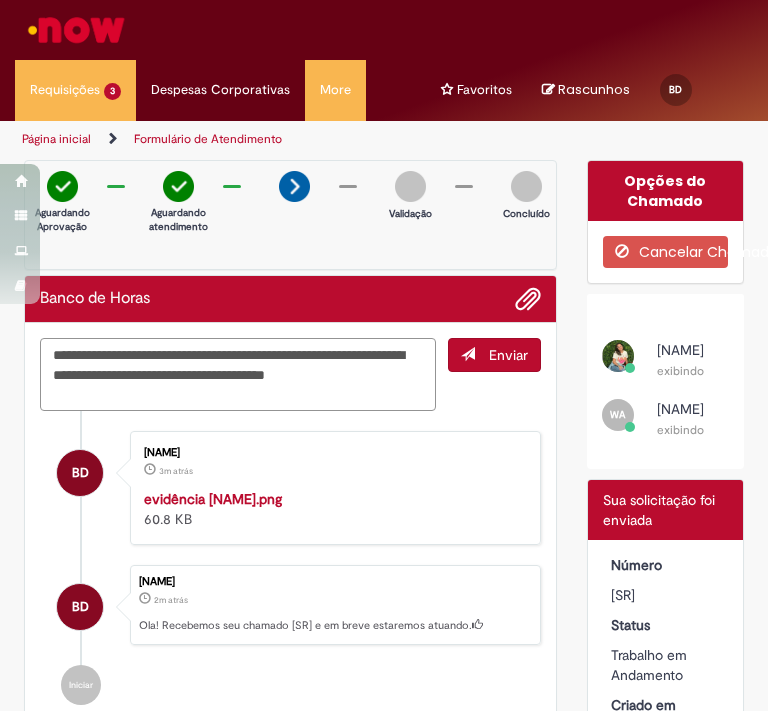 click on "**********" at bounding box center [238, 375] 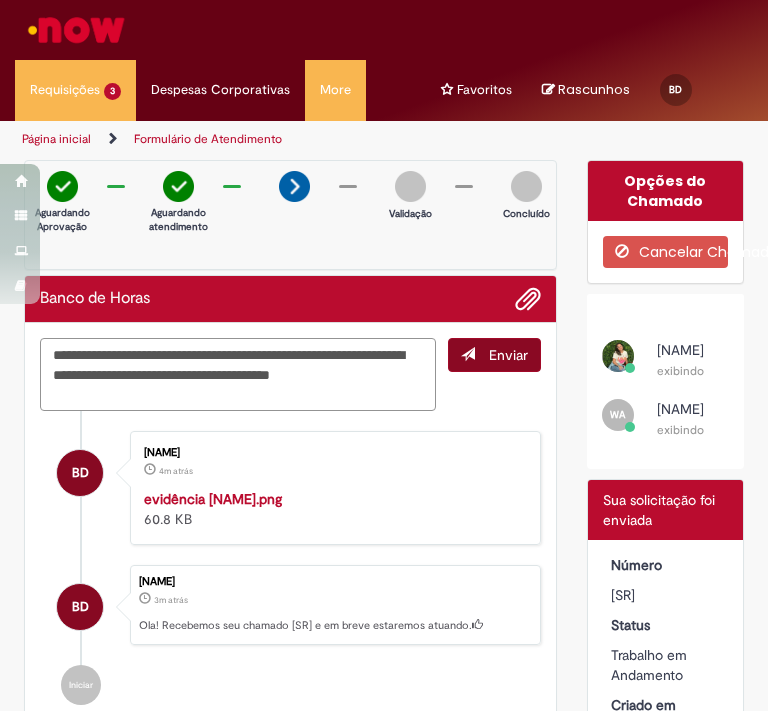 type on "**********" 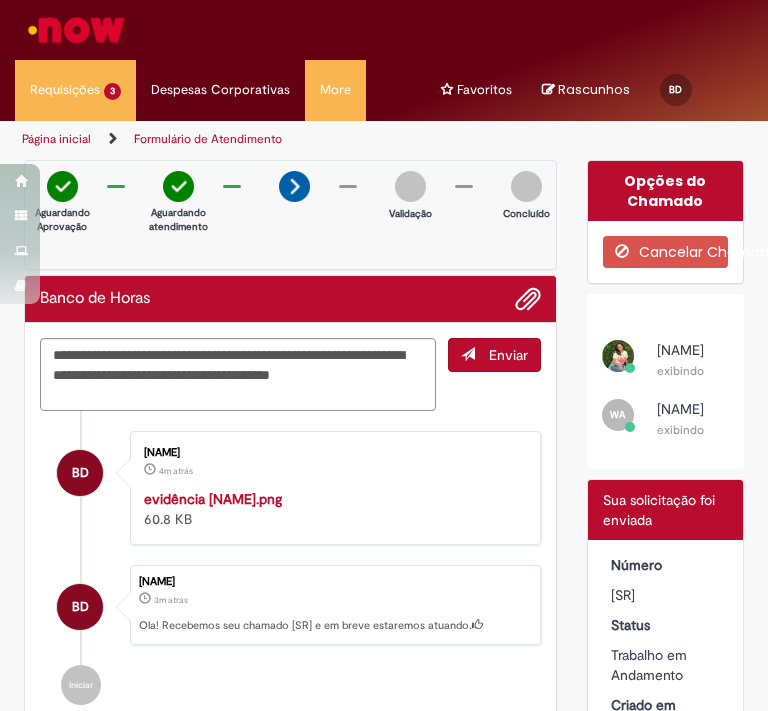 click on "Enviar" at bounding box center (508, 355) 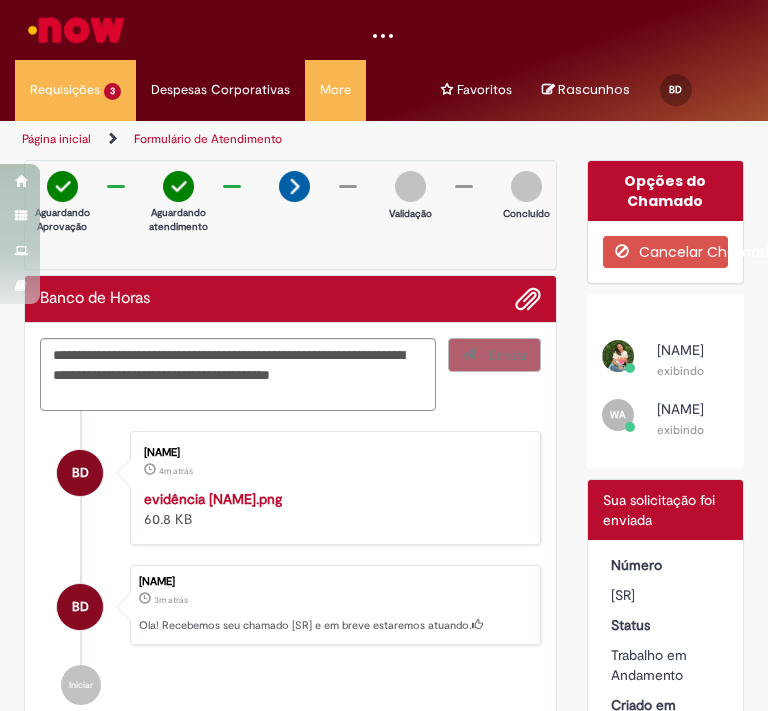 type 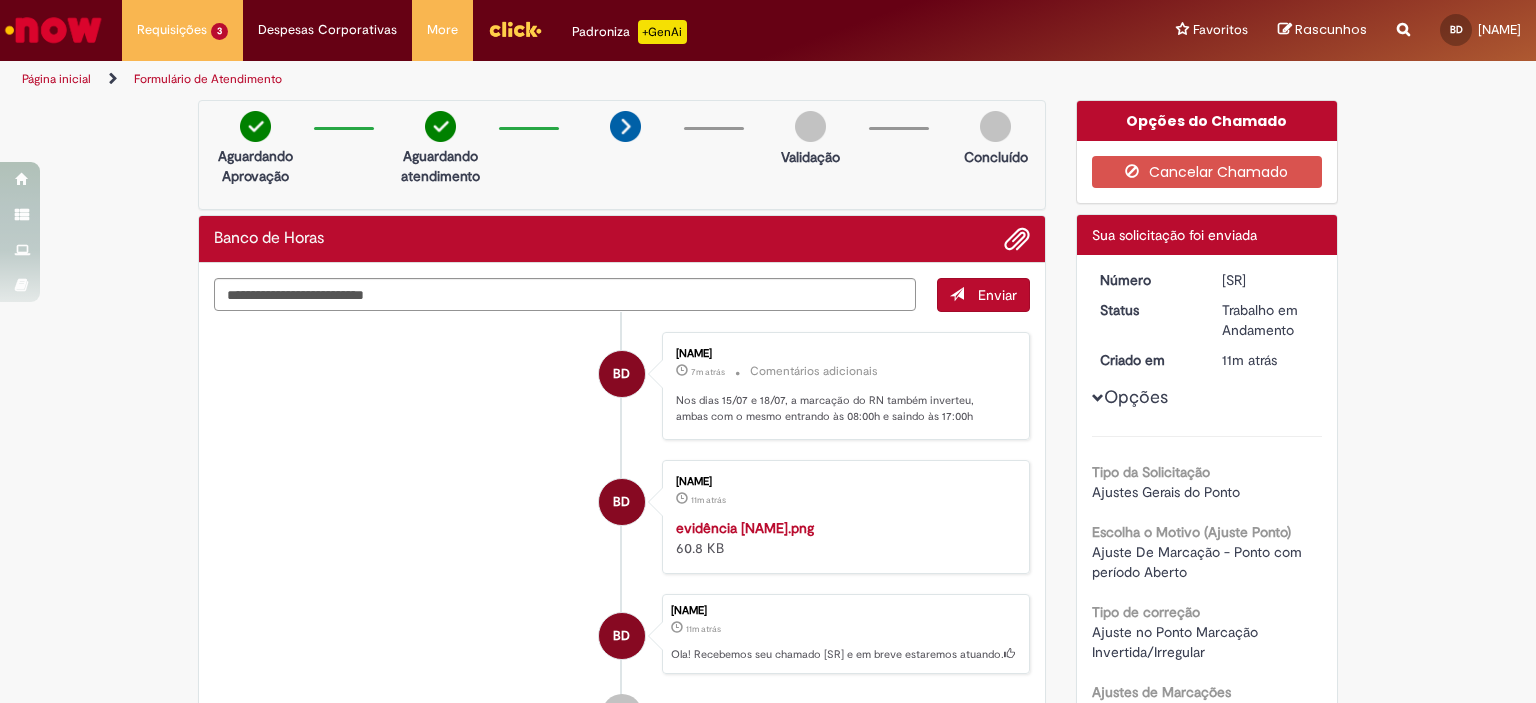 click on "Página inicial" at bounding box center [56, 79] 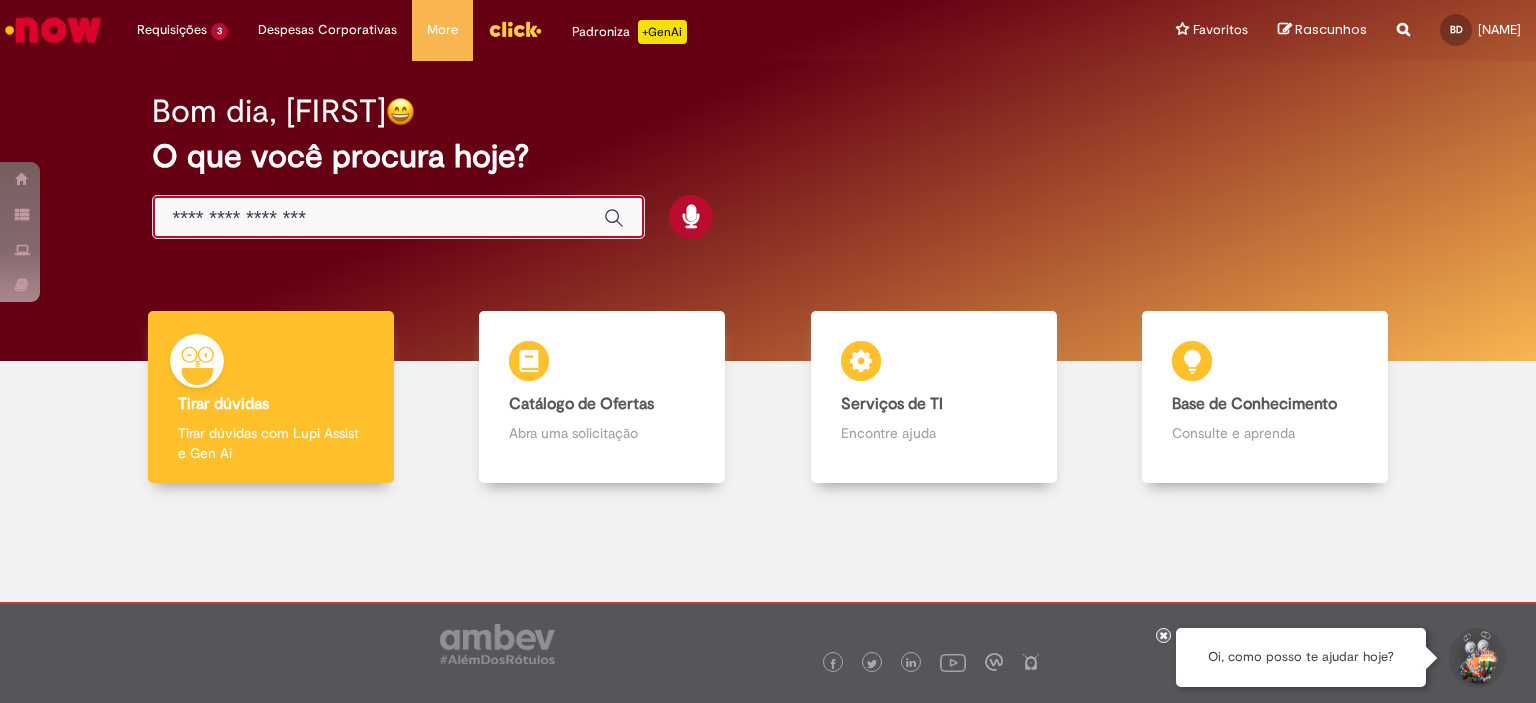 click at bounding box center [378, 218] 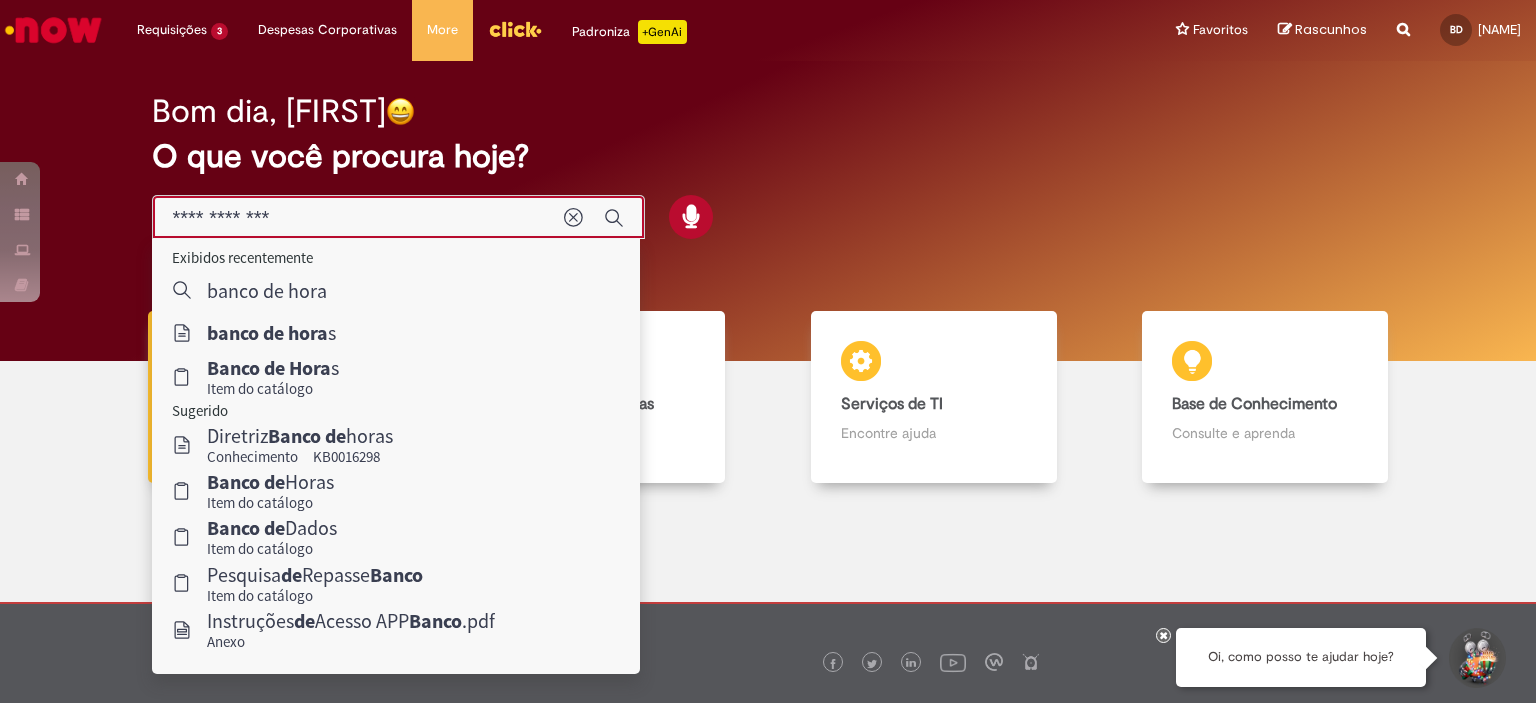 type on "**********" 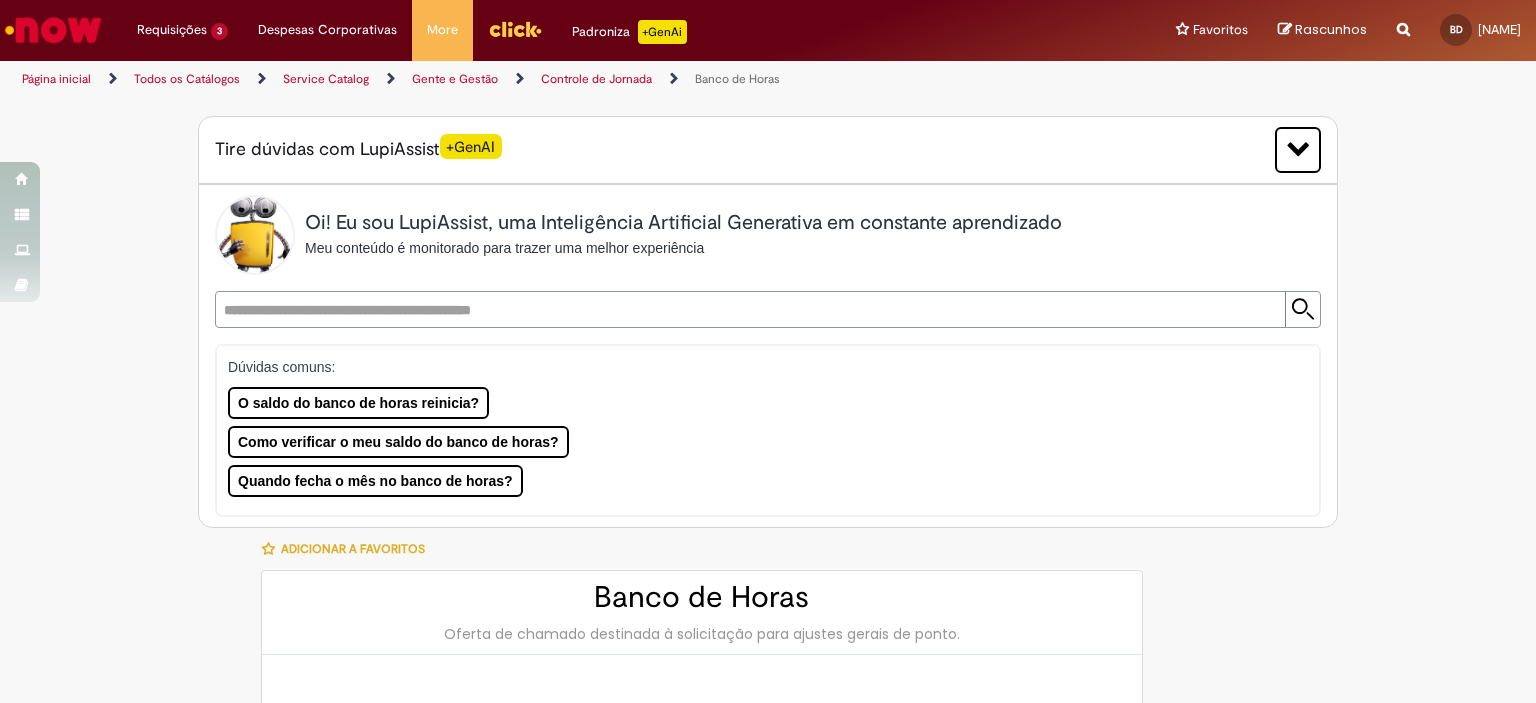 type on "********" 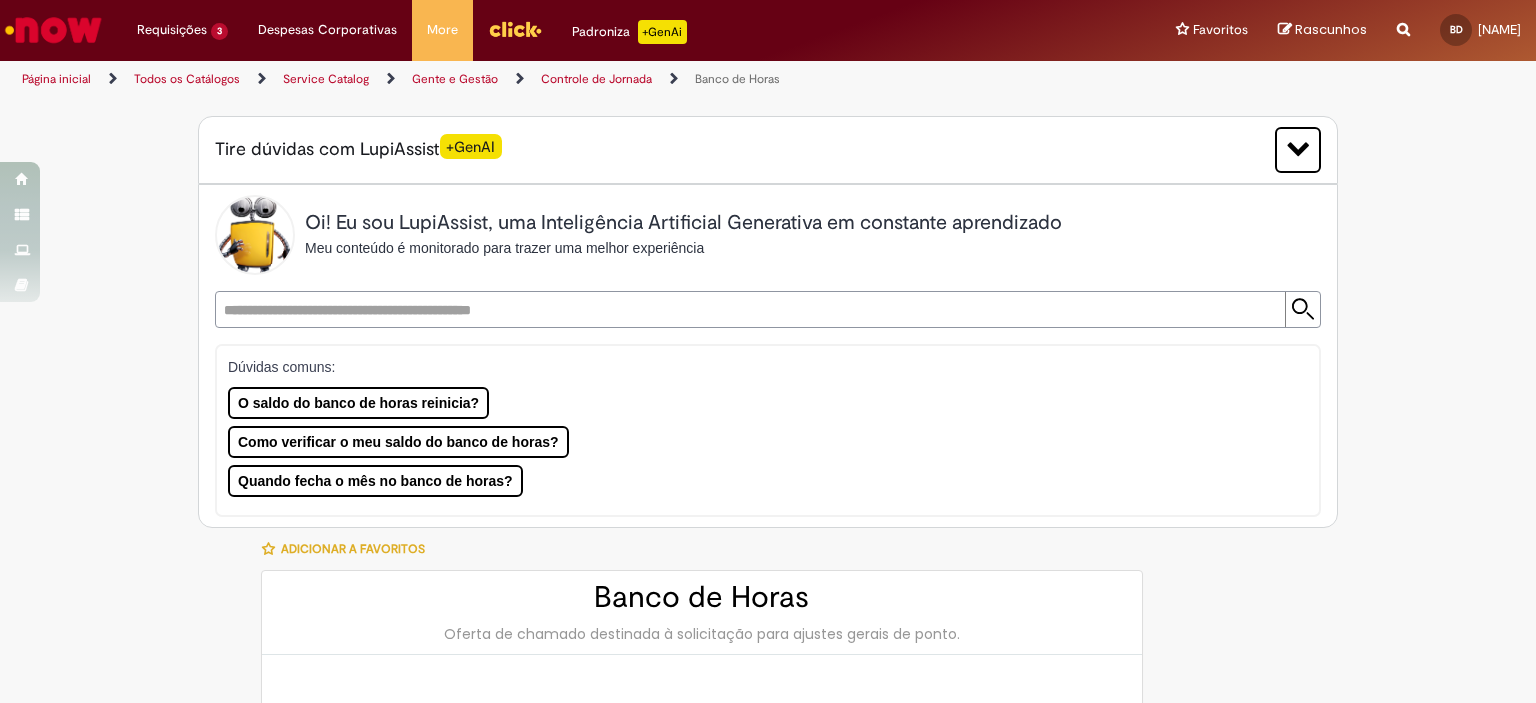 type on "**********" 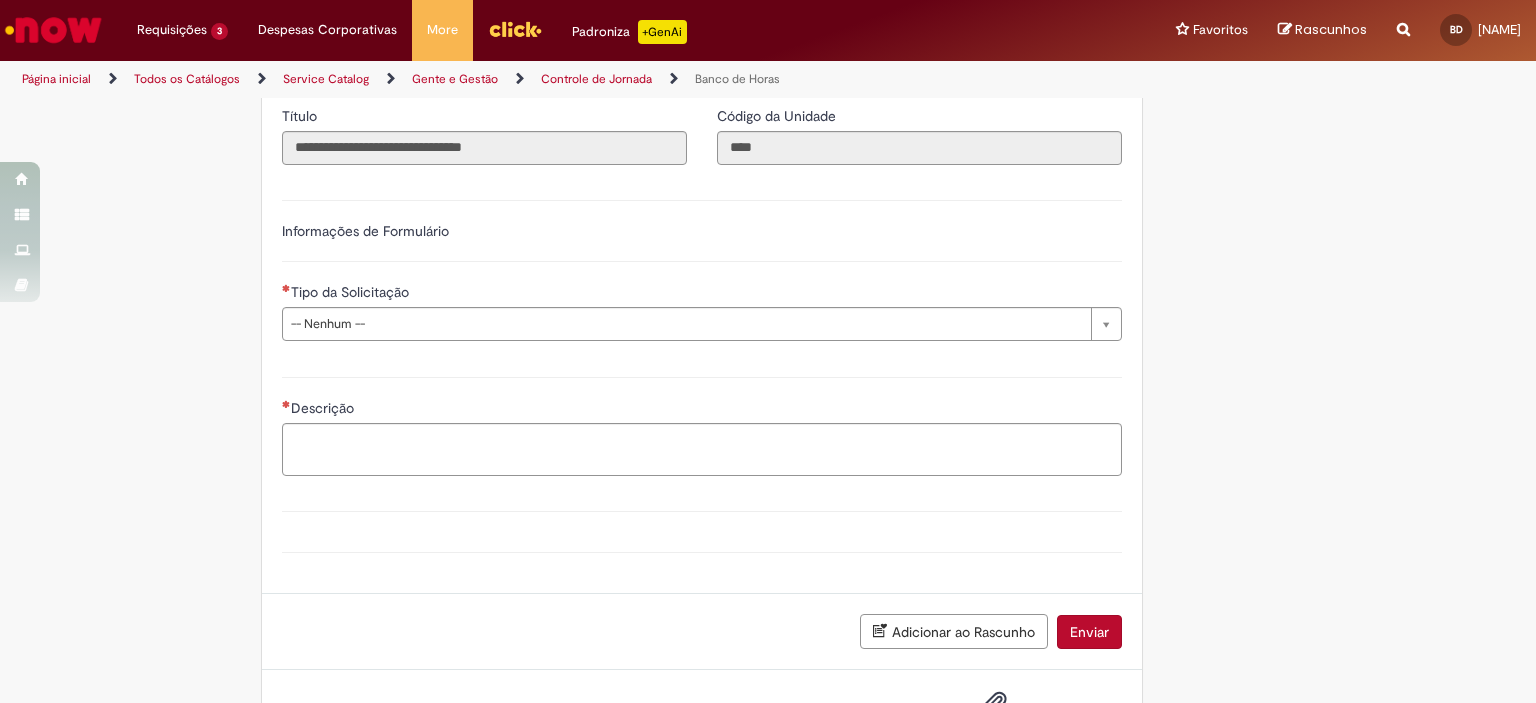 scroll, scrollTop: 1262, scrollLeft: 0, axis: vertical 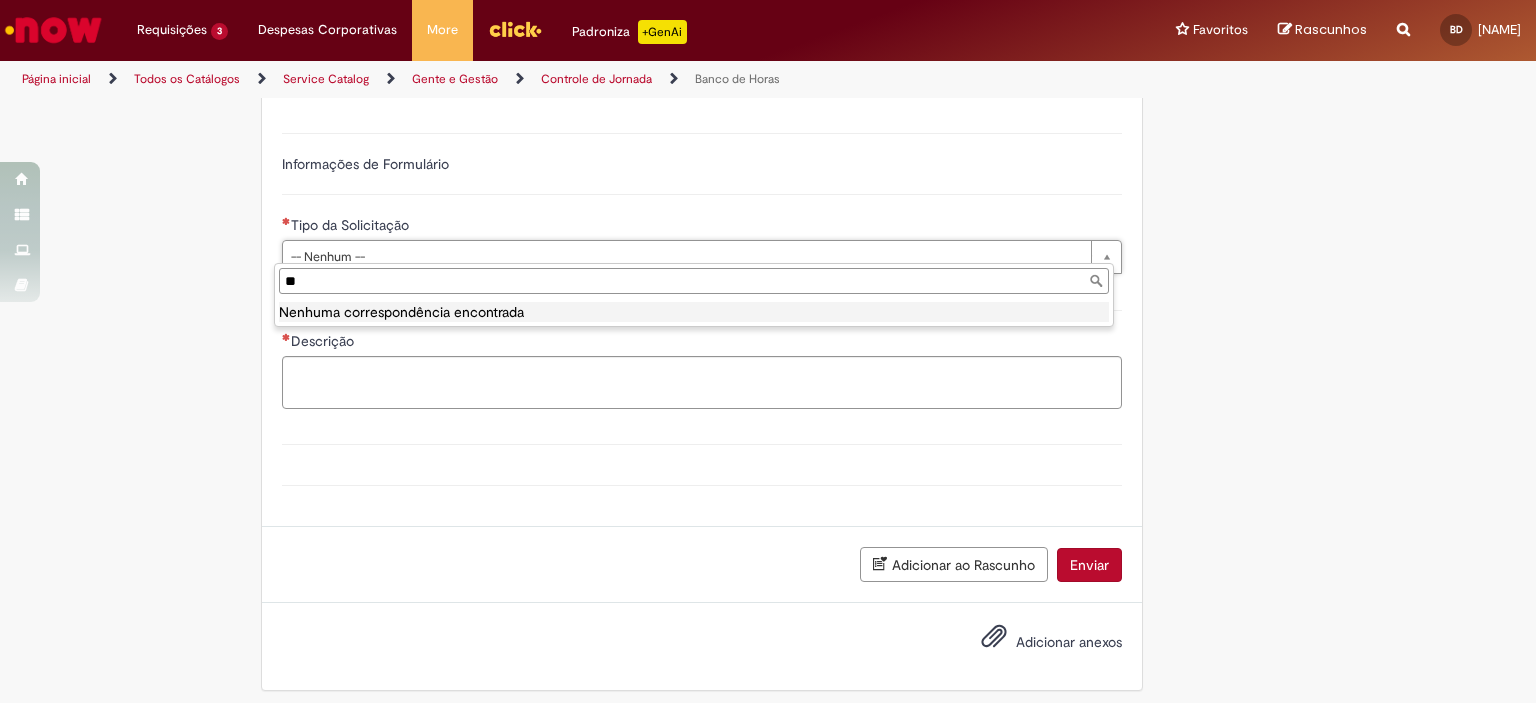 type on "*" 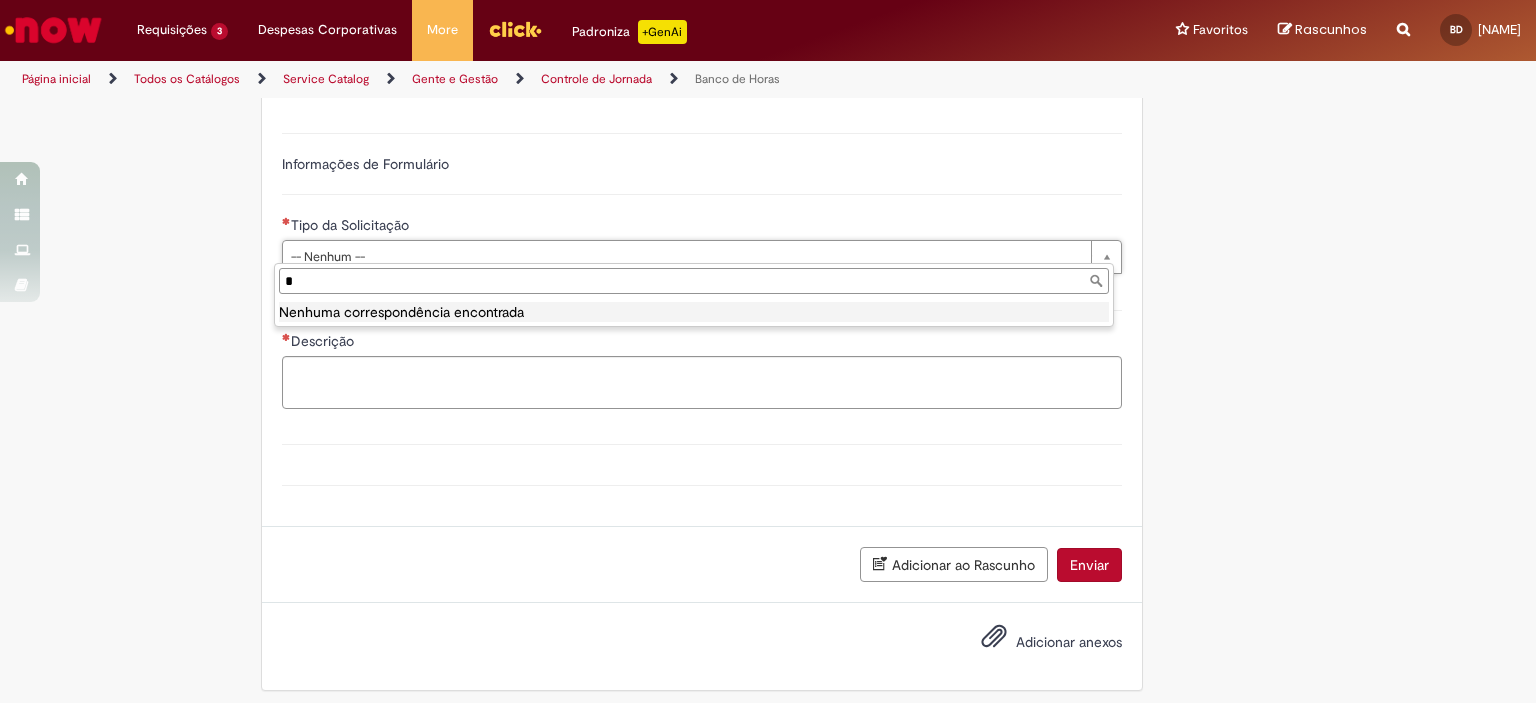 type 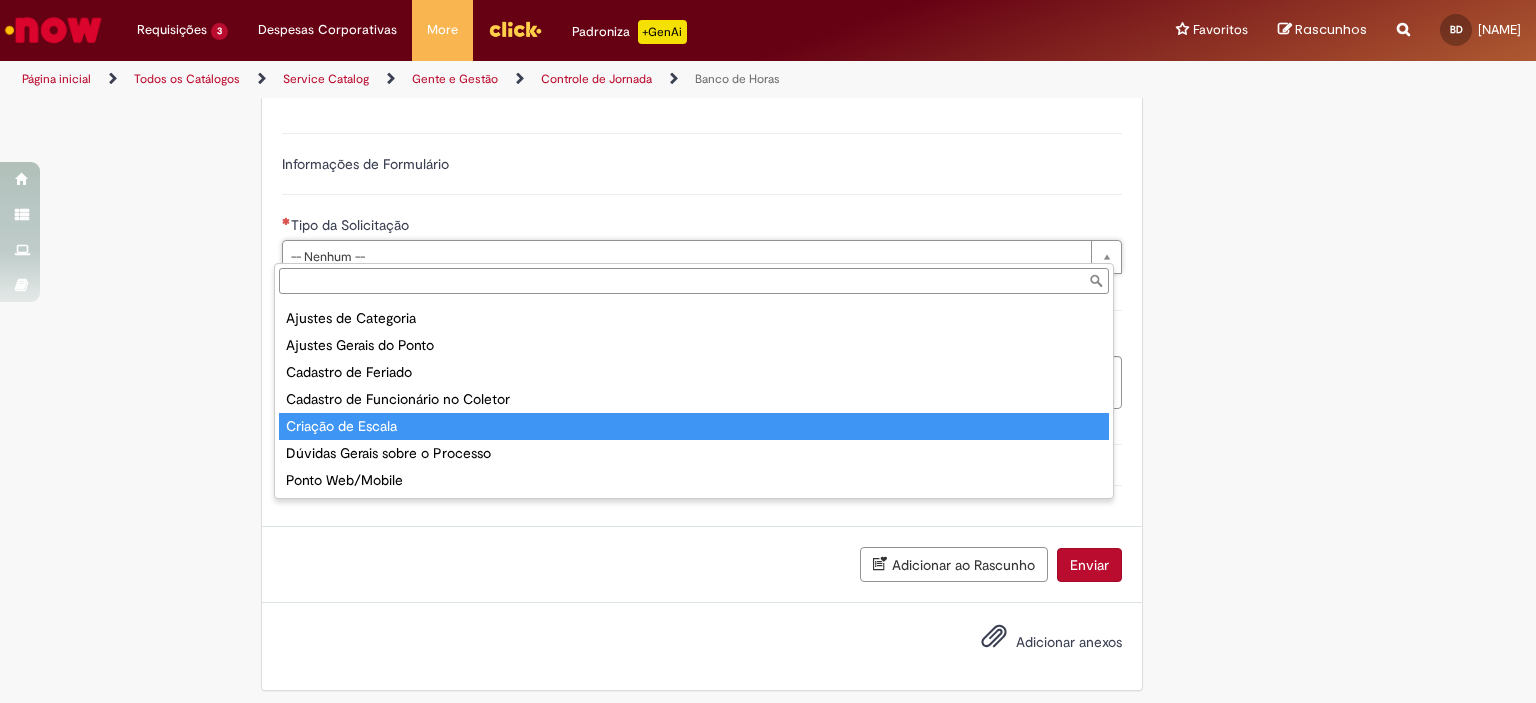 scroll, scrollTop: 0, scrollLeft: 0, axis: both 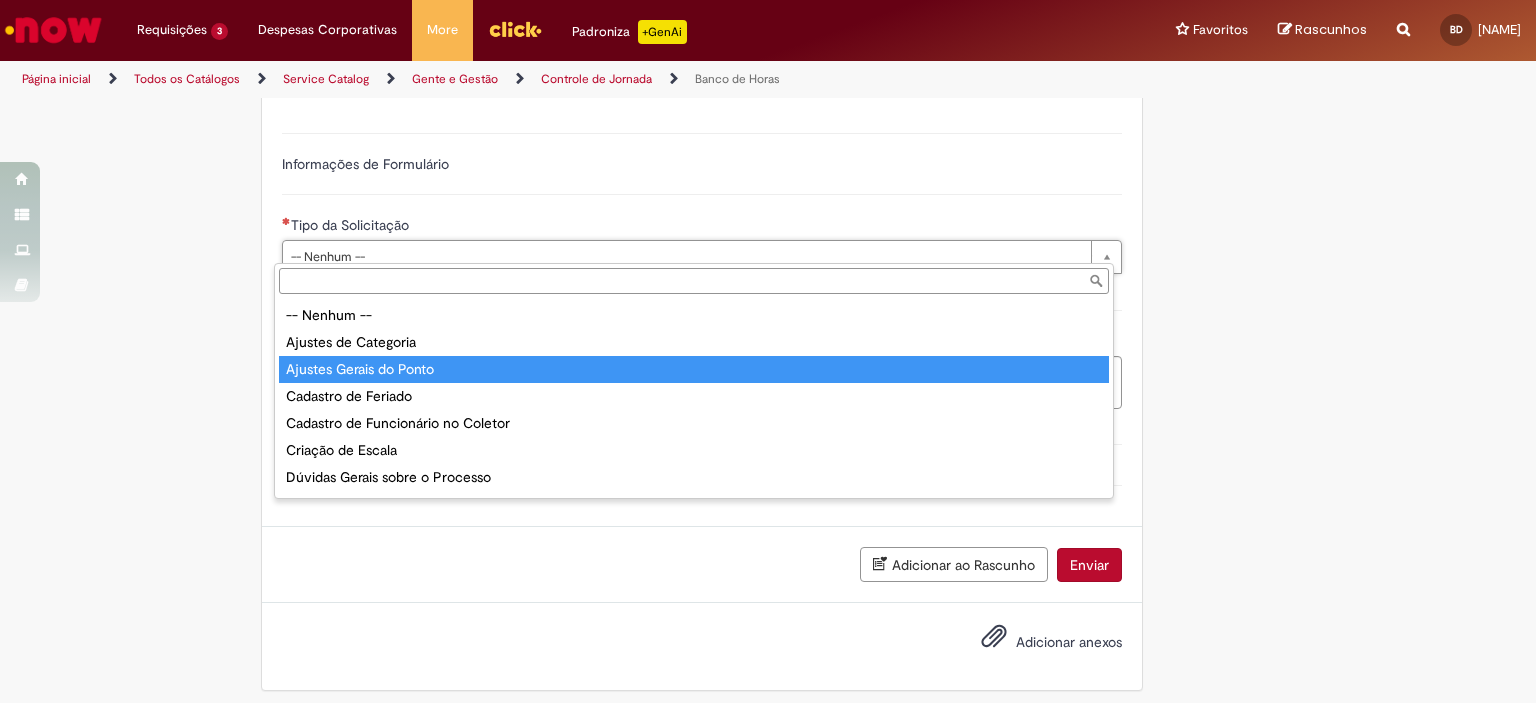 type on "**********" 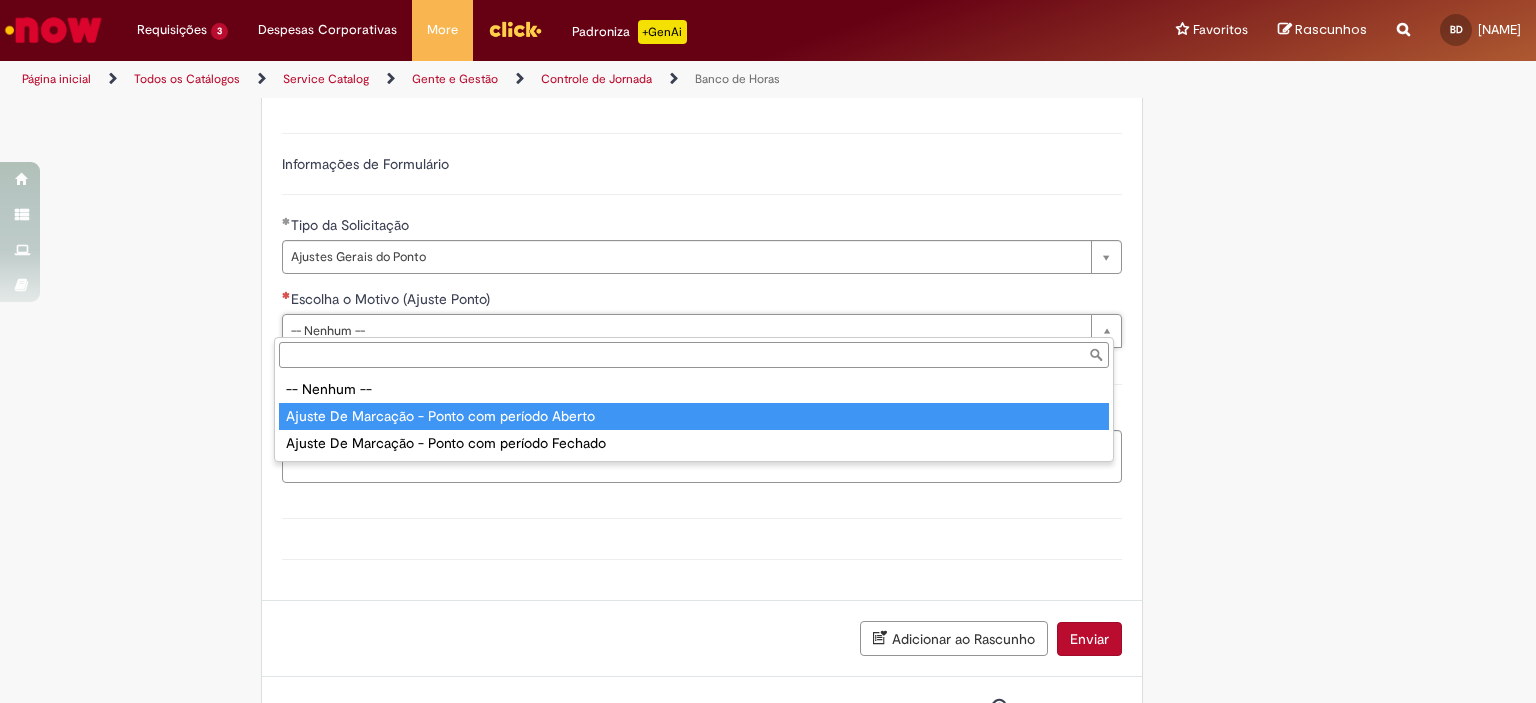 type on "**********" 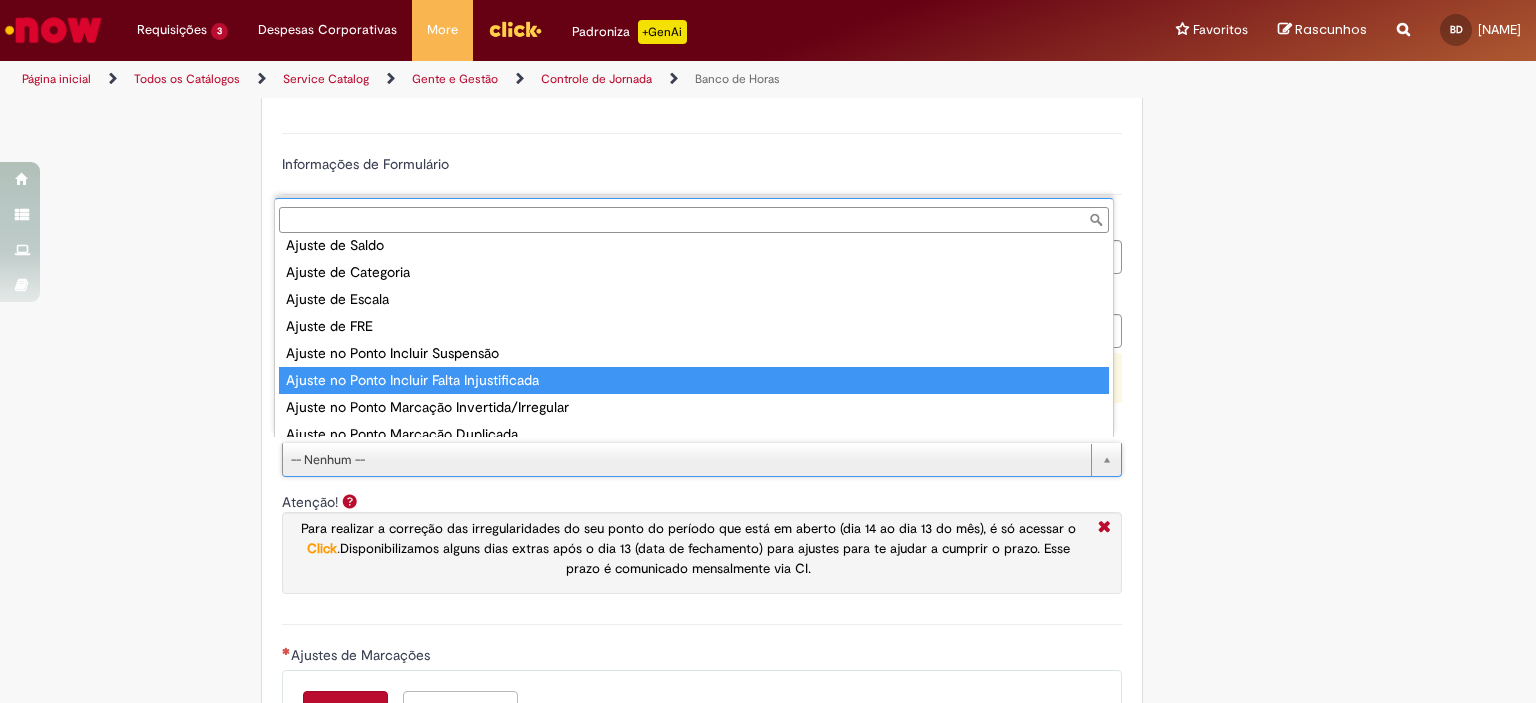 scroll, scrollTop: 104, scrollLeft: 0, axis: vertical 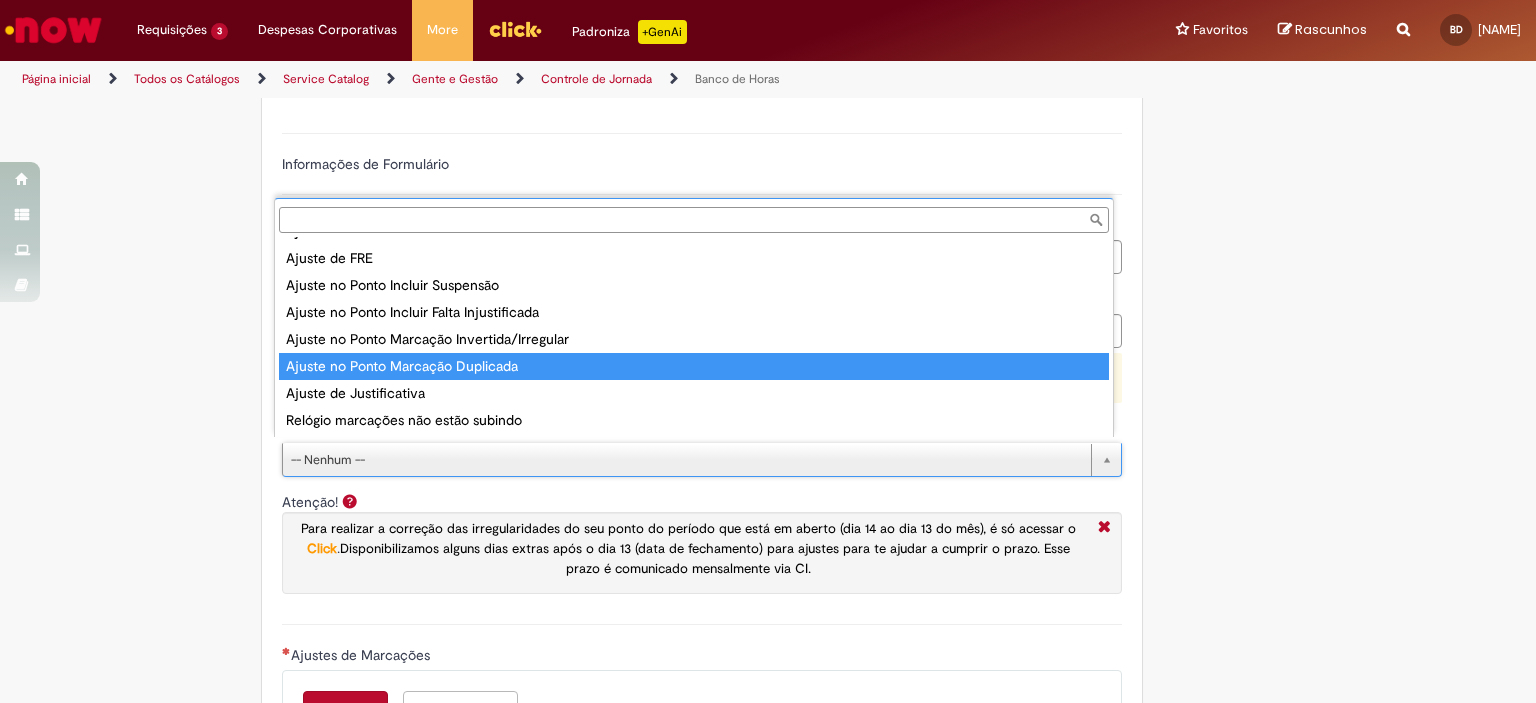 type on "**********" 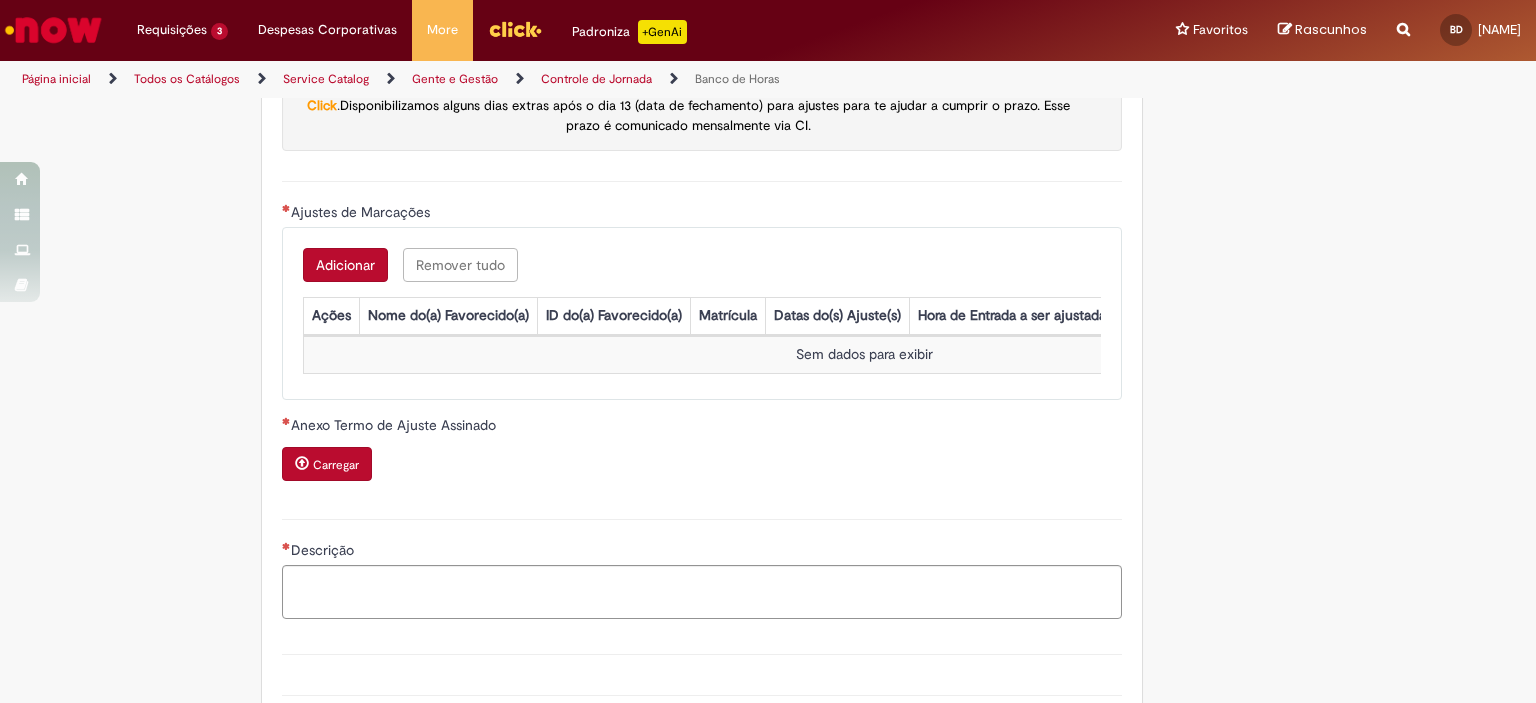 scroll, scrollTop: 1727, scrollLeft: 0, axis: vertical 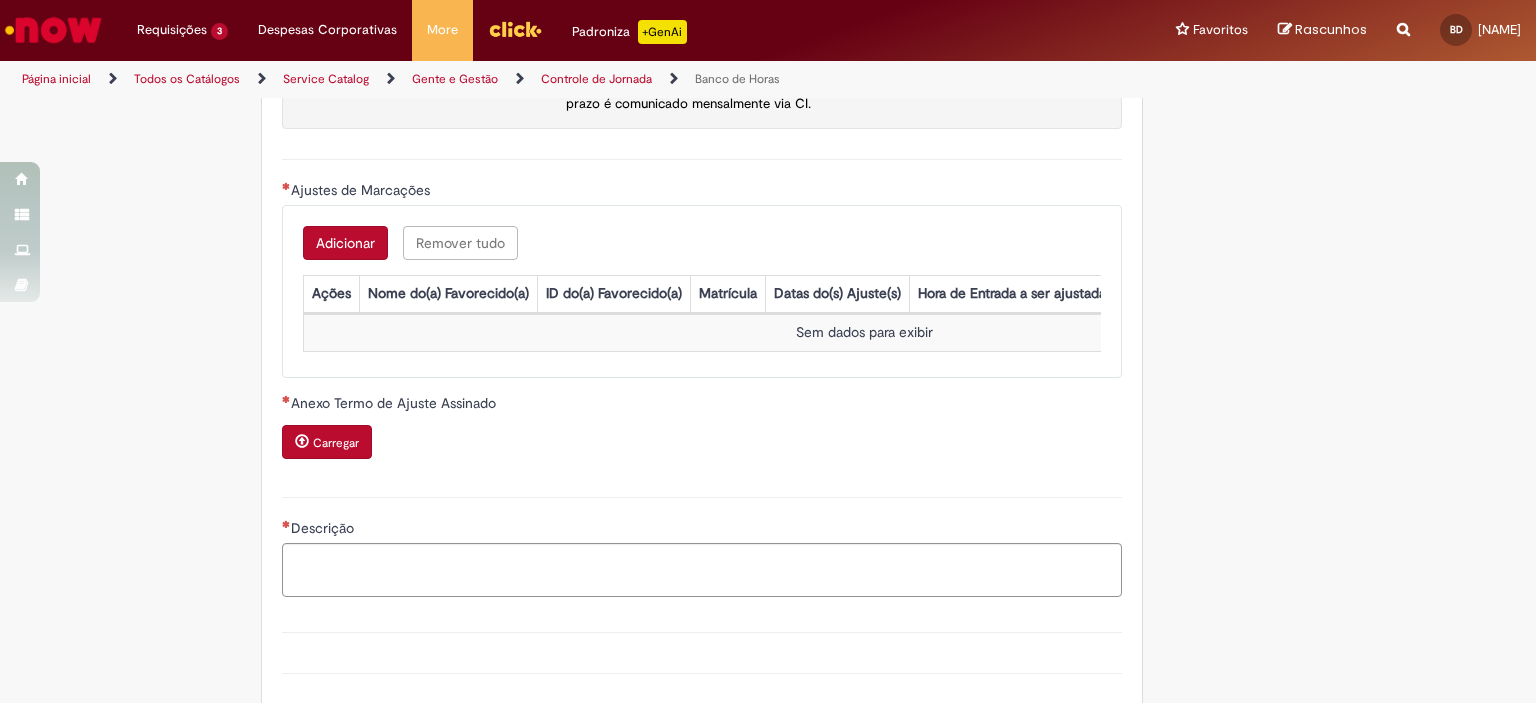click on "Adicionar" at bounding box center (345, 243) 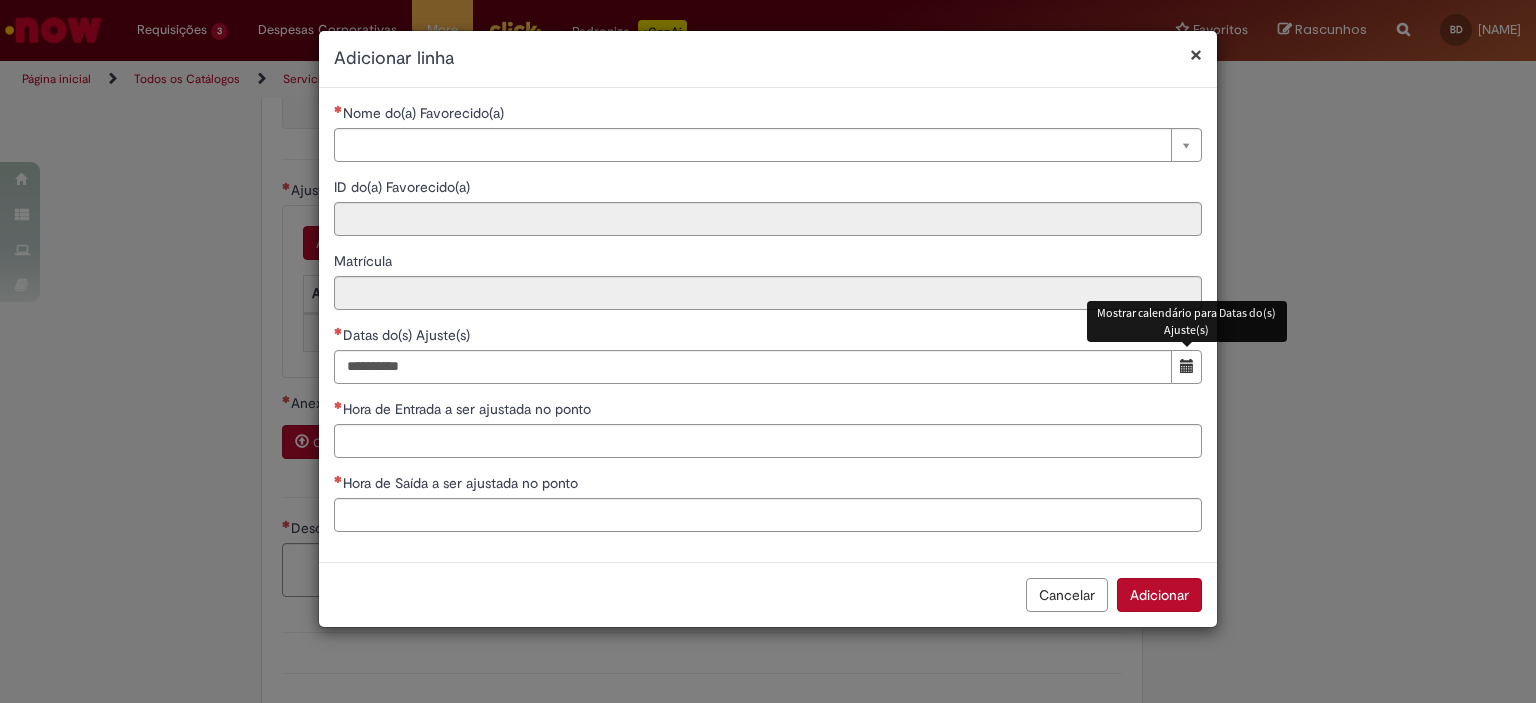 click at bounding box center [1187, 366] 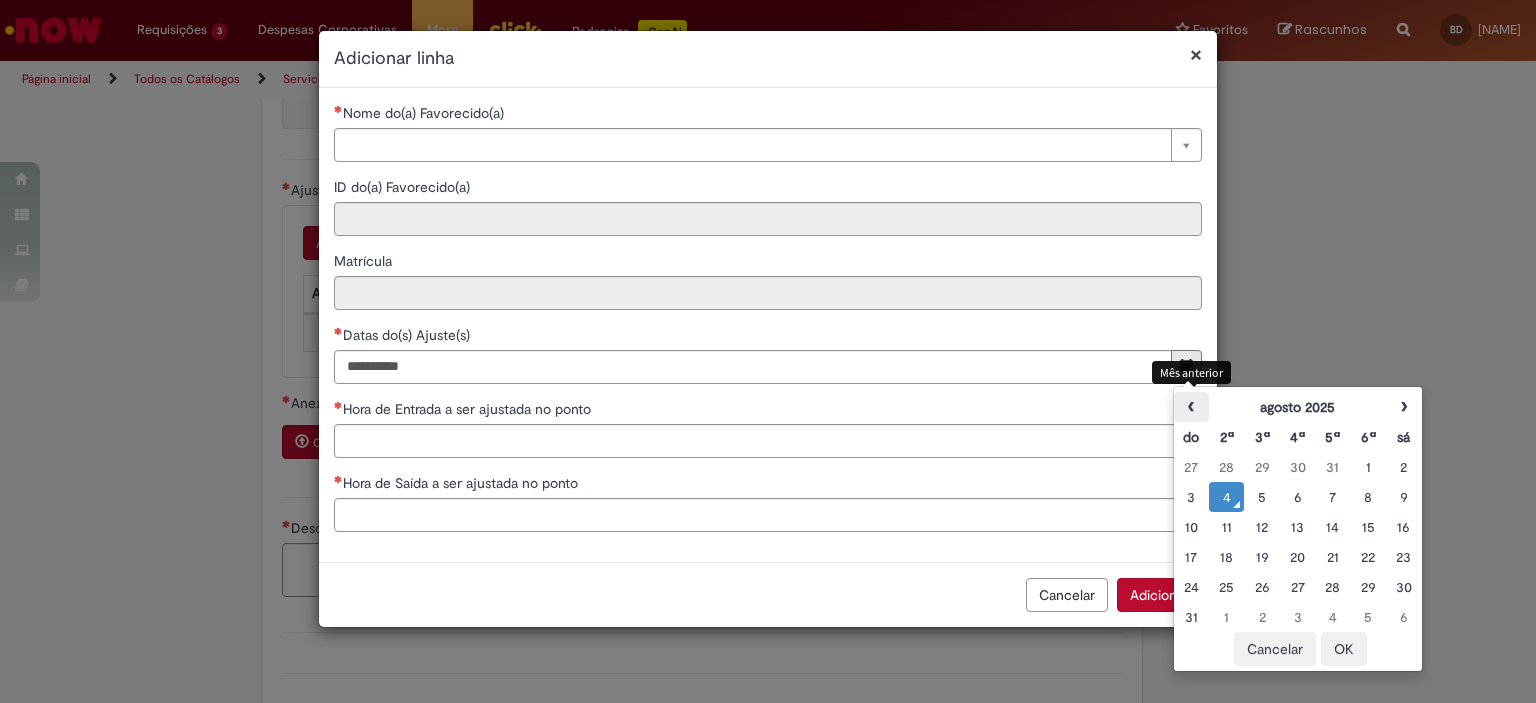 click on "‹" at bounding box center [1191, 407] 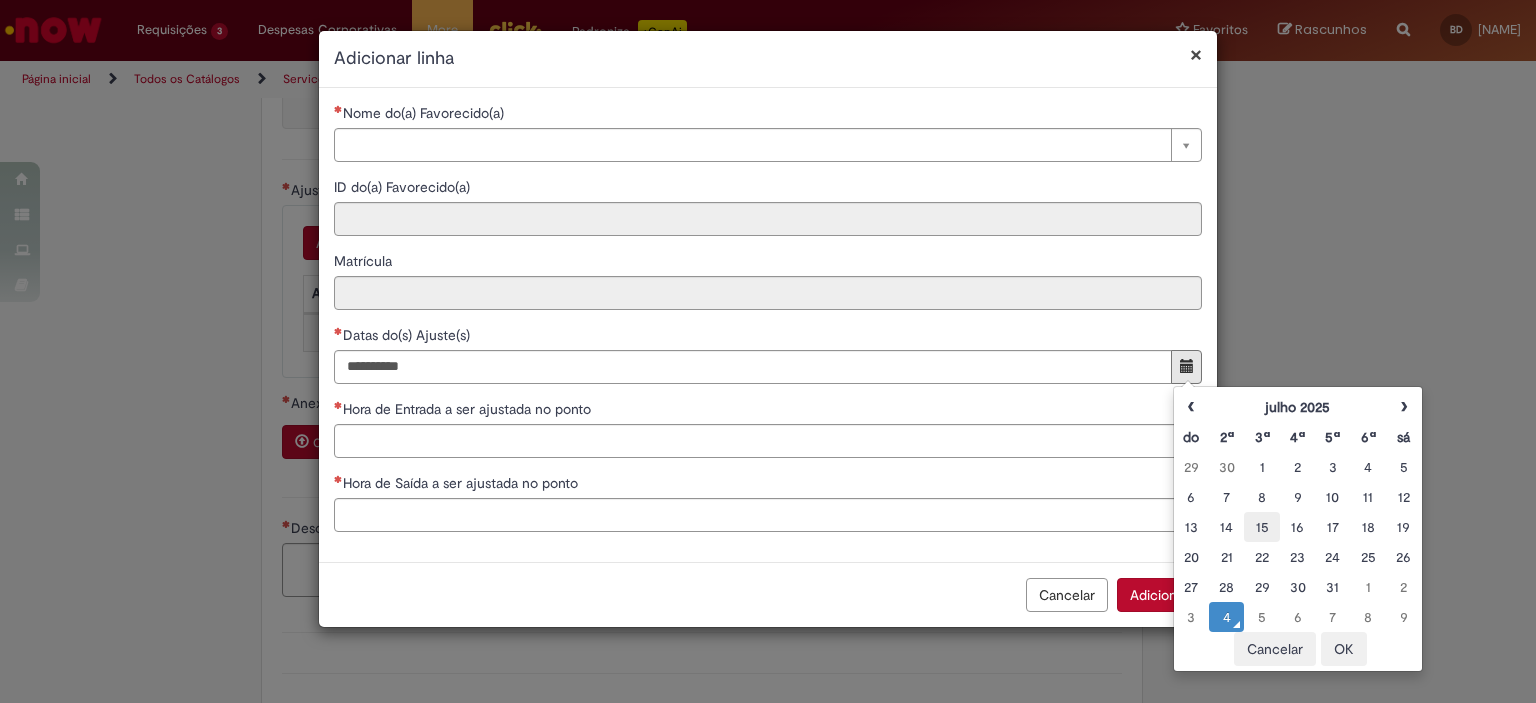click on "15" at bounding box center [1261, 527] 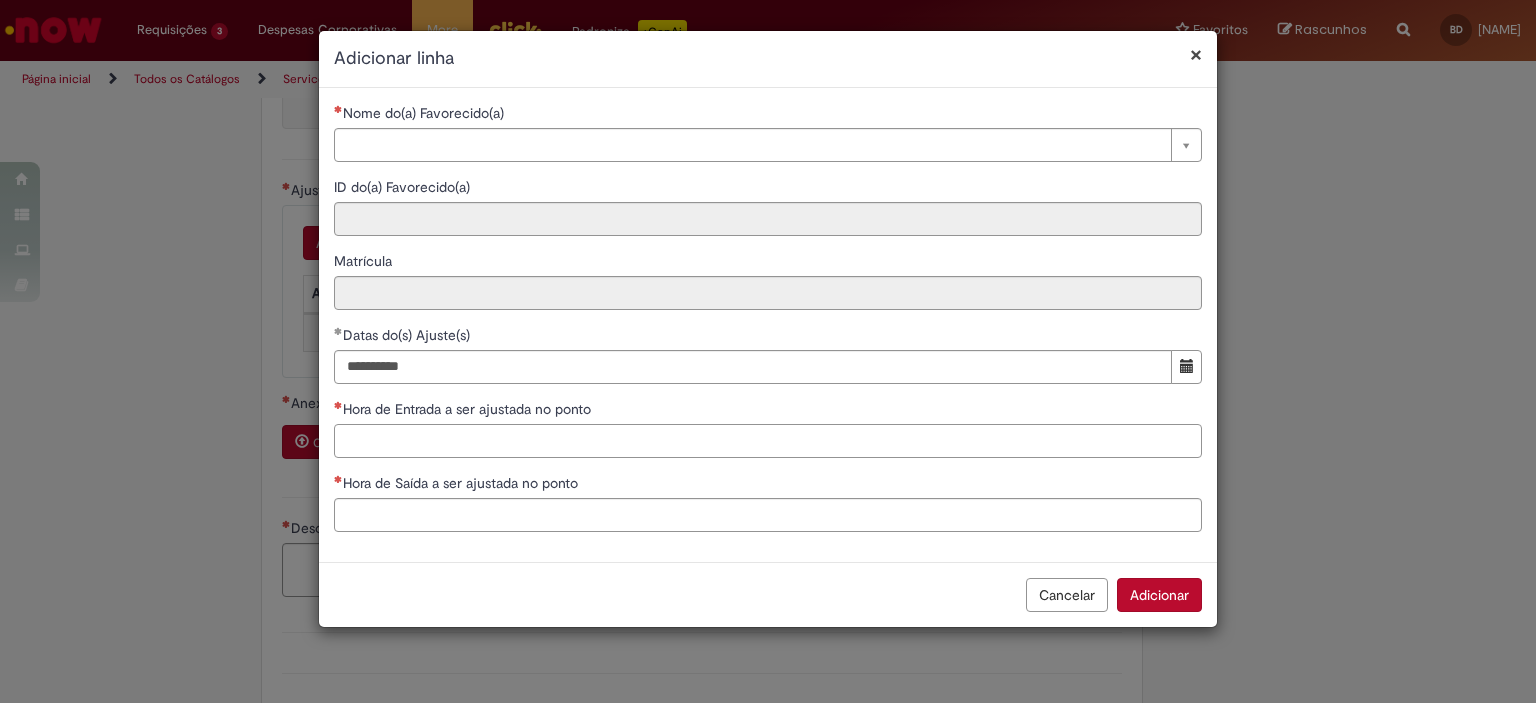 click on "Hora de Entrada a ser ajustada no ponto" at bounding box center (768, 441) 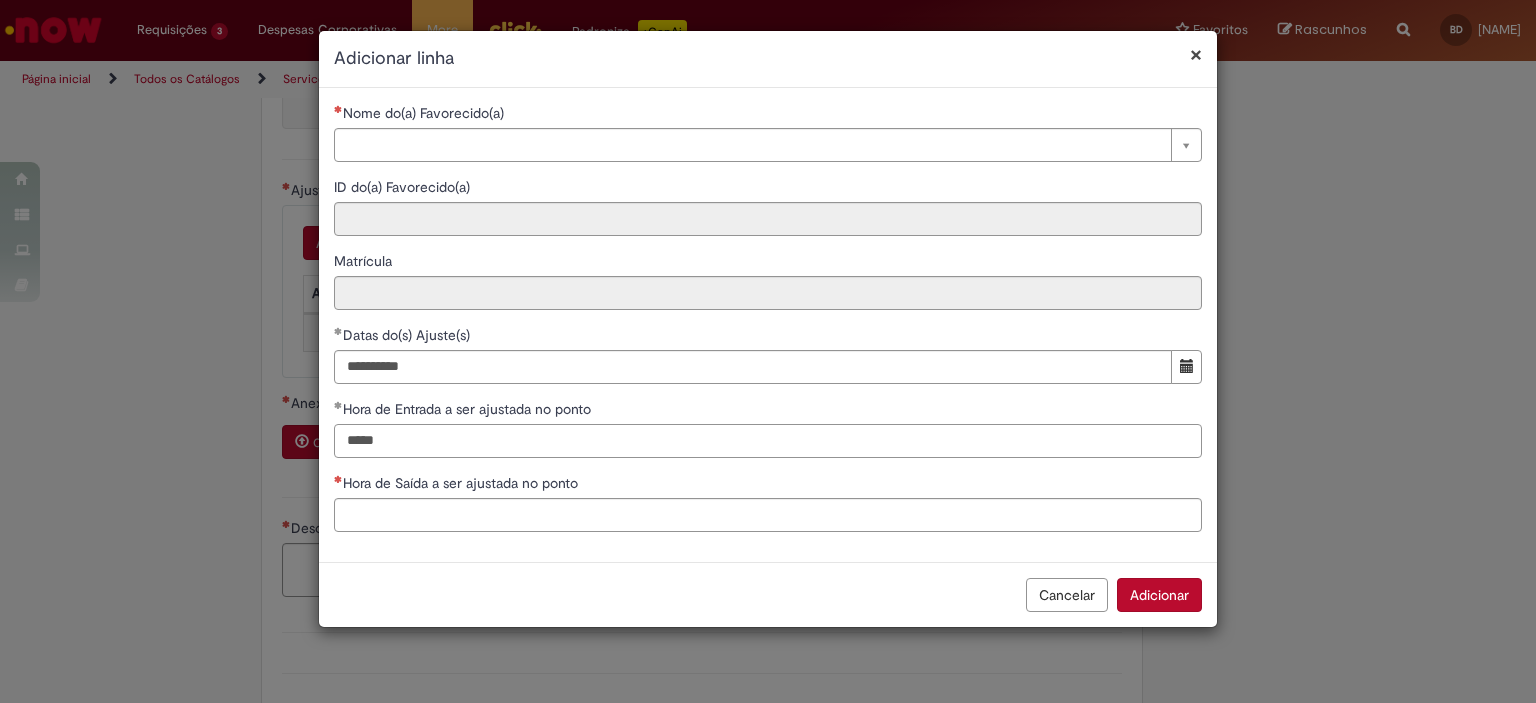 type on "*****" 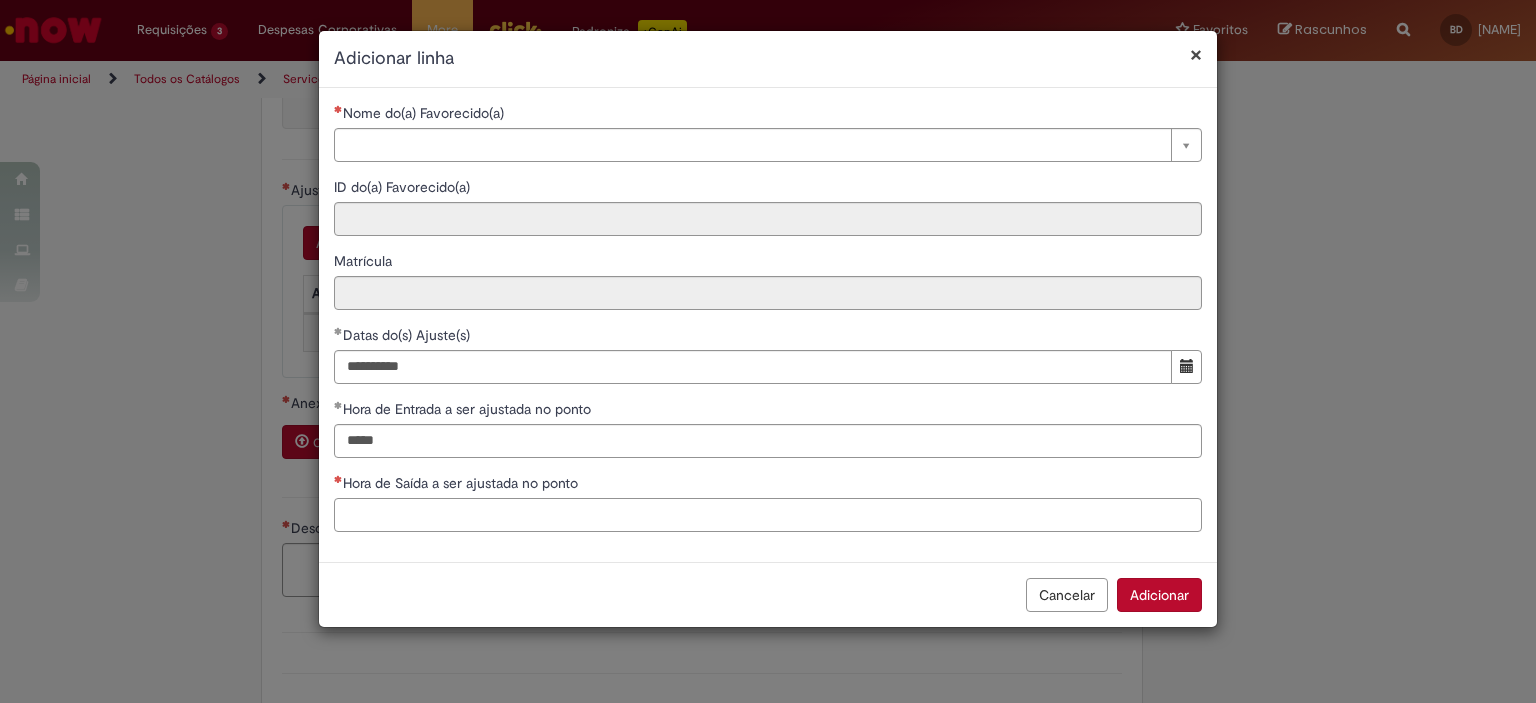 click on "Hora de Saída a ser ajustada no ponto" at bounding box center (768, 515) 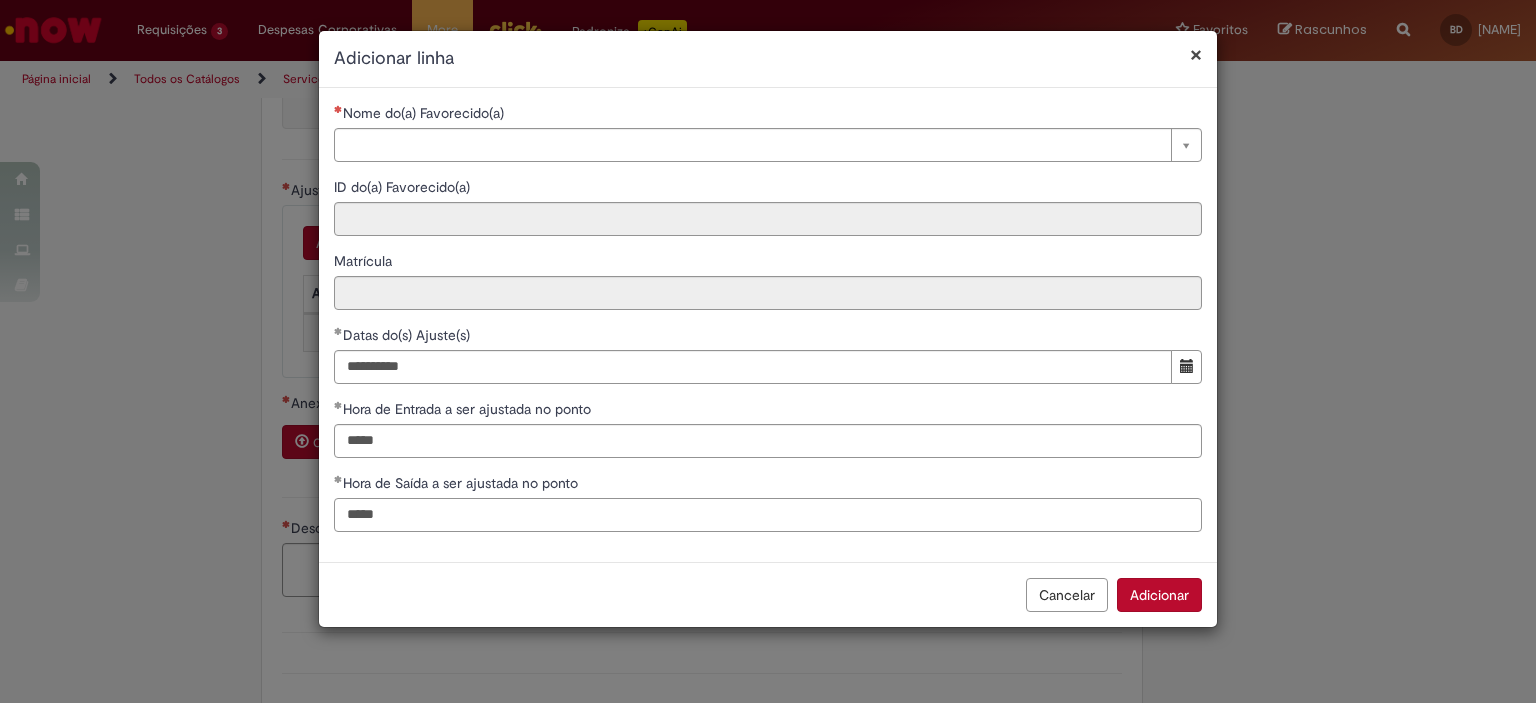 type on "*****" 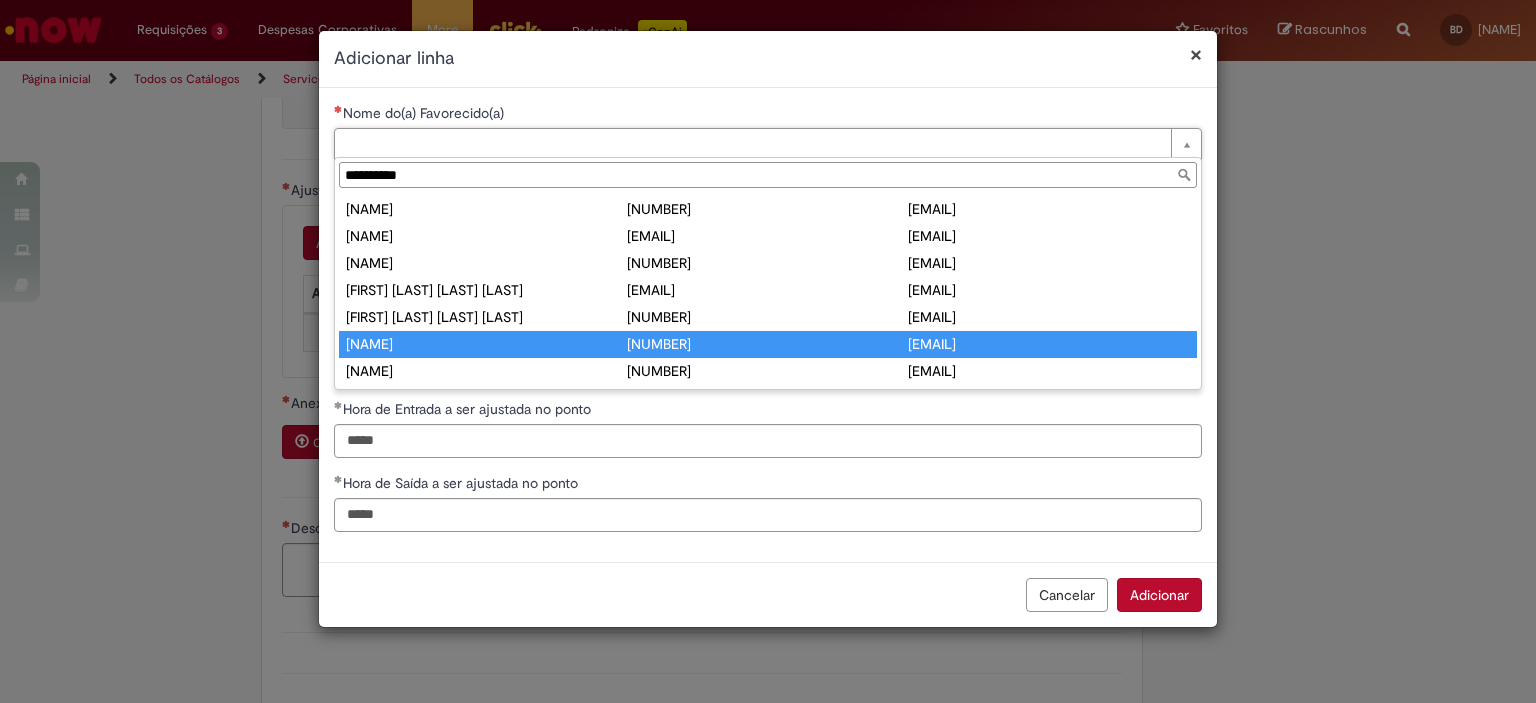 type on "**********" 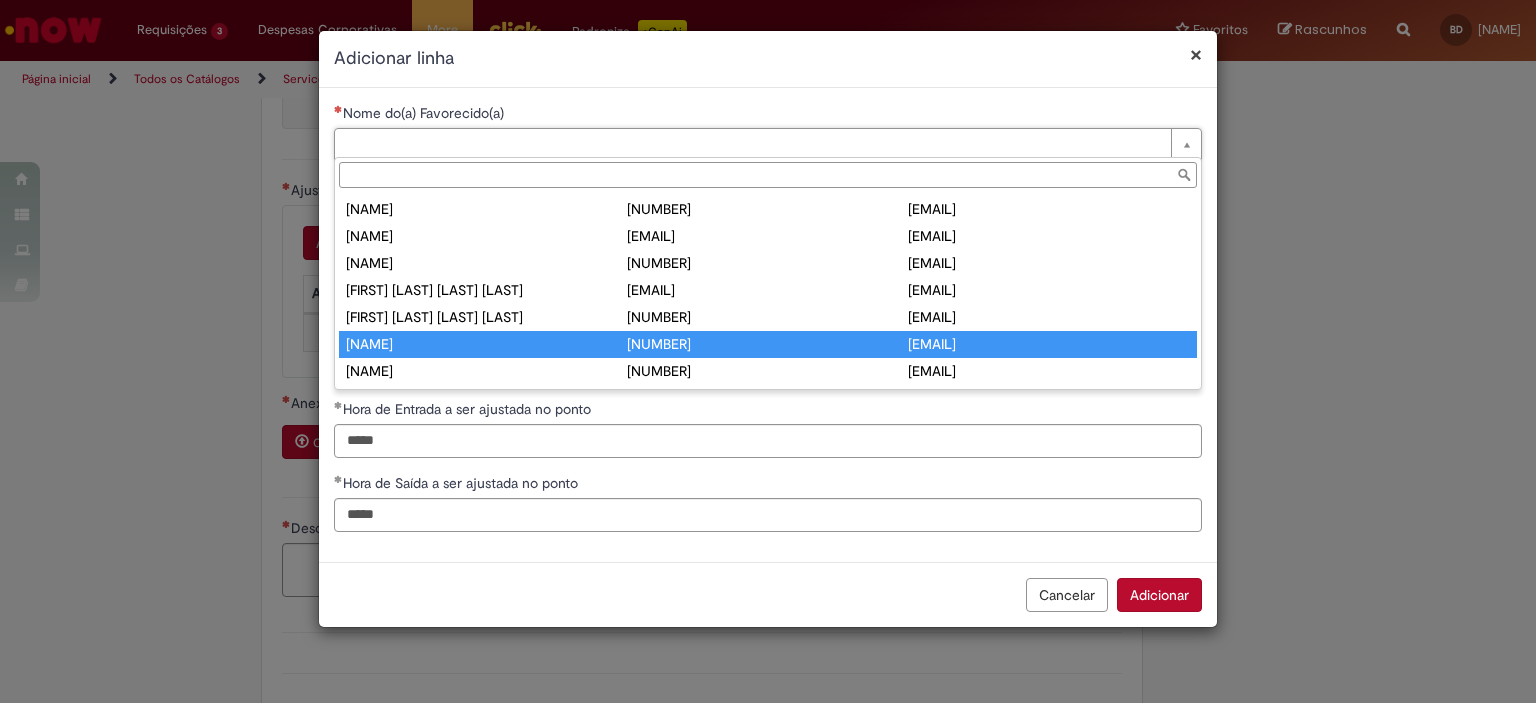 type on "********" 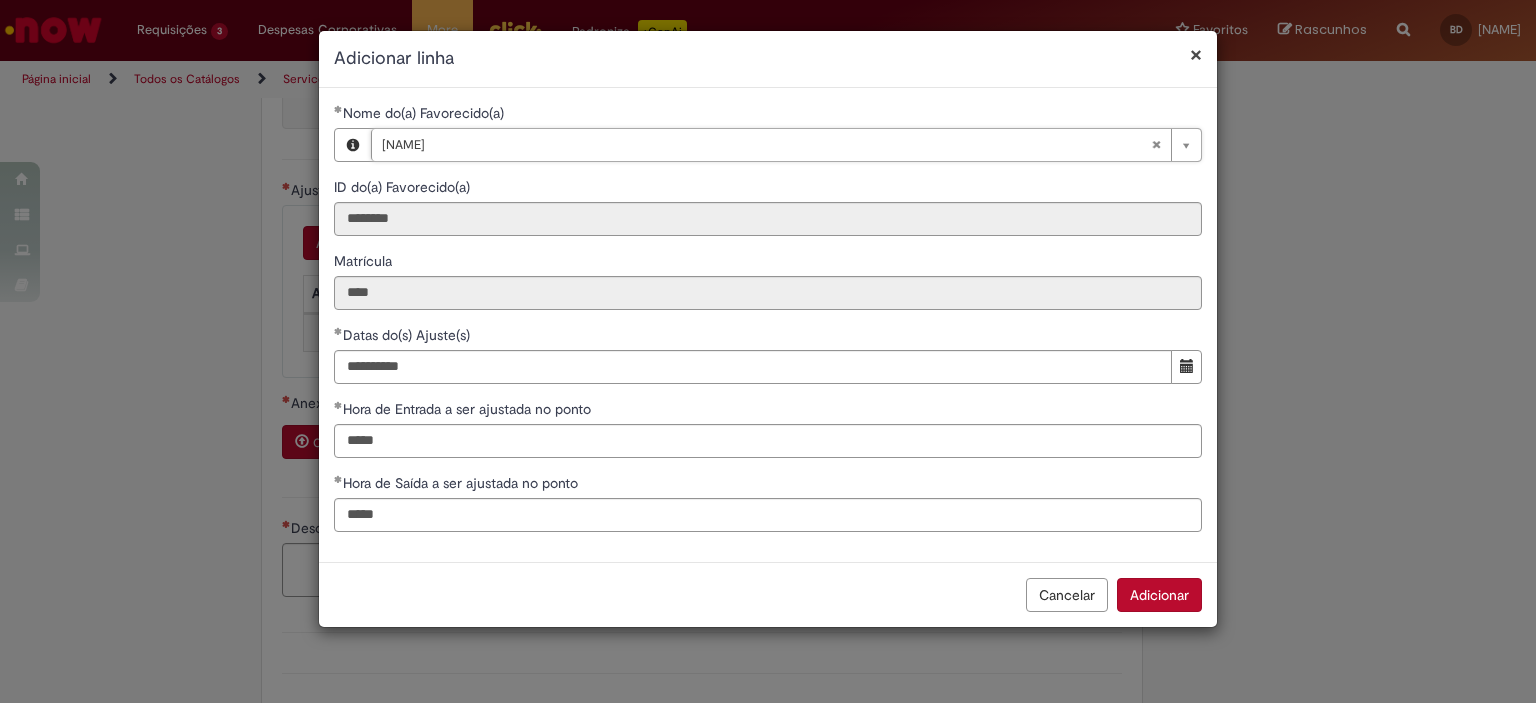 click on "Adicionar" at bounding box center [1159, 595] 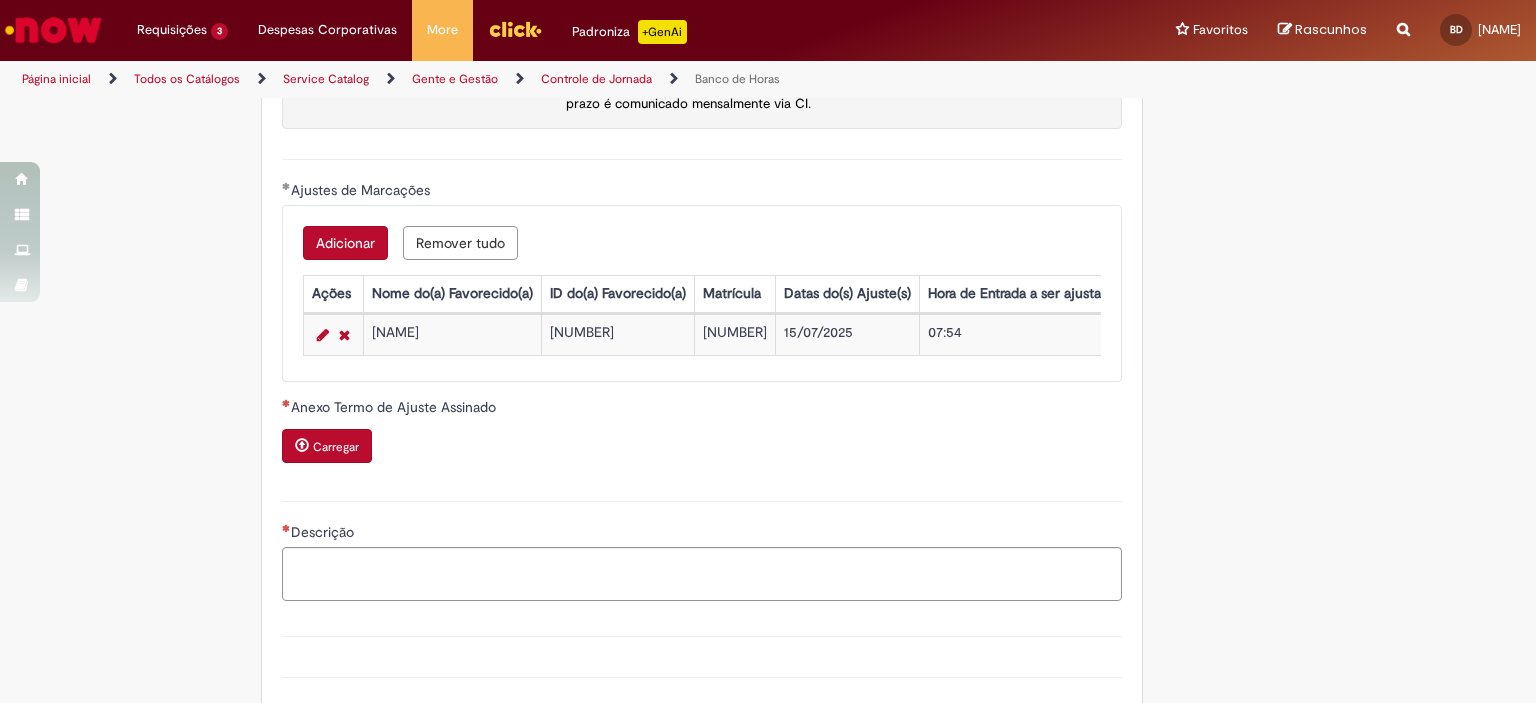 scroll, scrollTop: 1868, scrollLeft: 0, axis: vertical 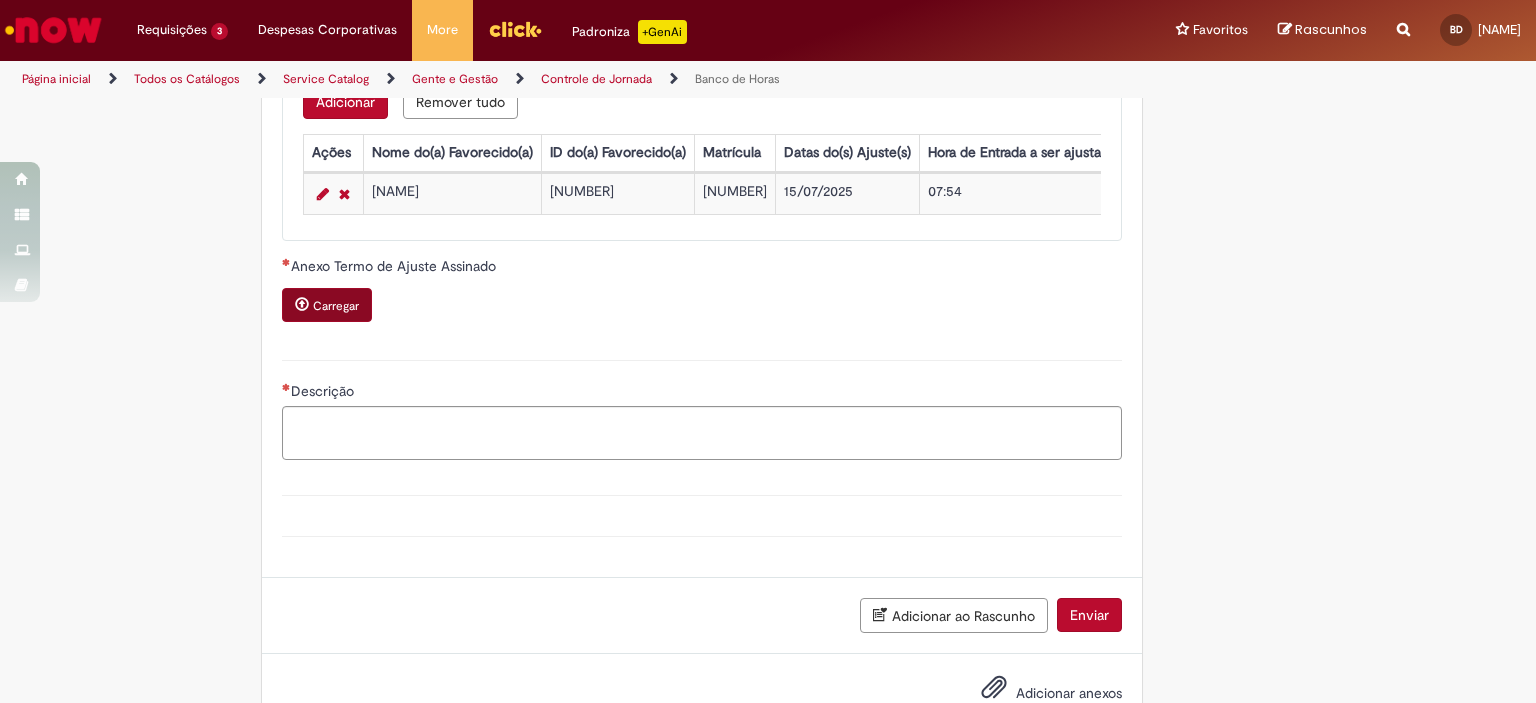 click on "Anexo Termo de Ajuste Assinado
Carregar" at bounding box center (702, 291) 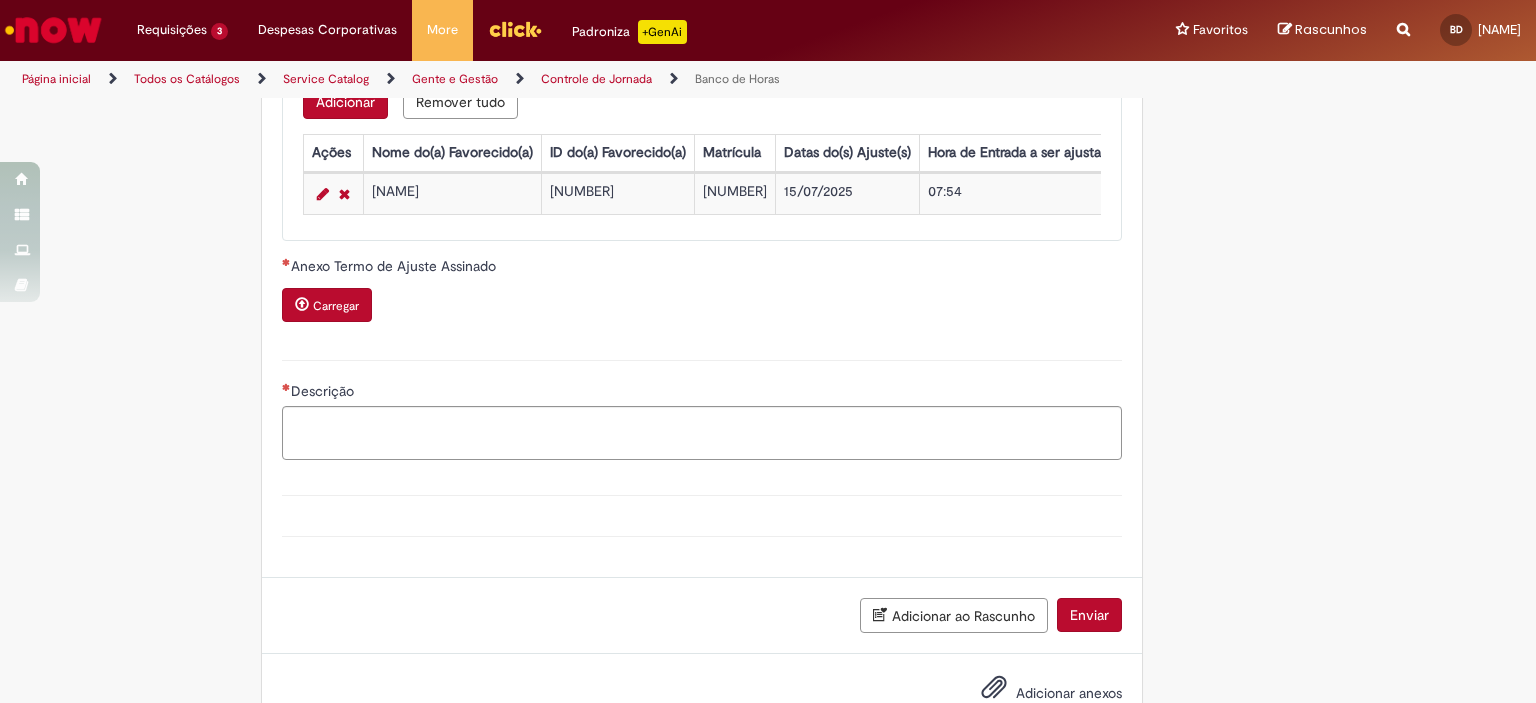 click on "Carregar" at bounding box center [327, 305] 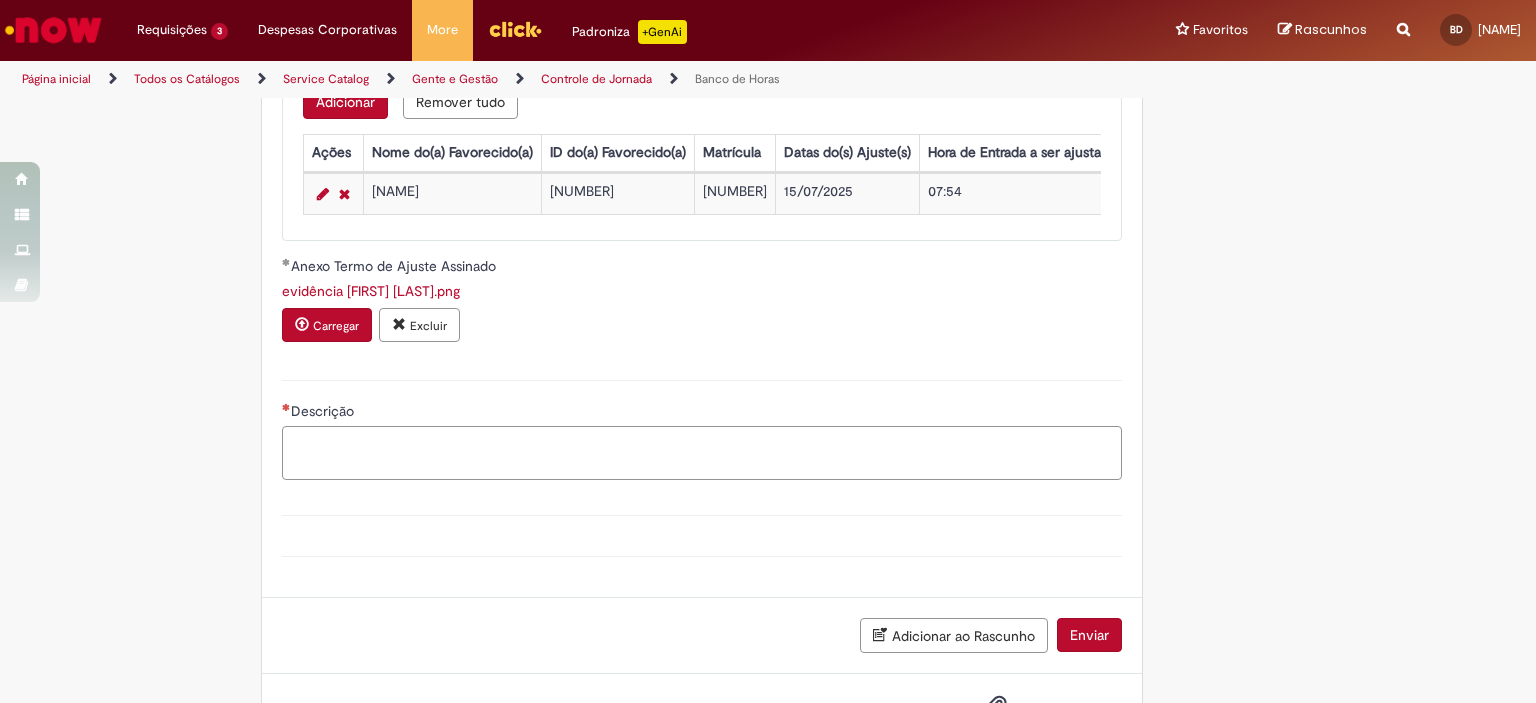 click on "Descrição" at bounding box center (702, 453) 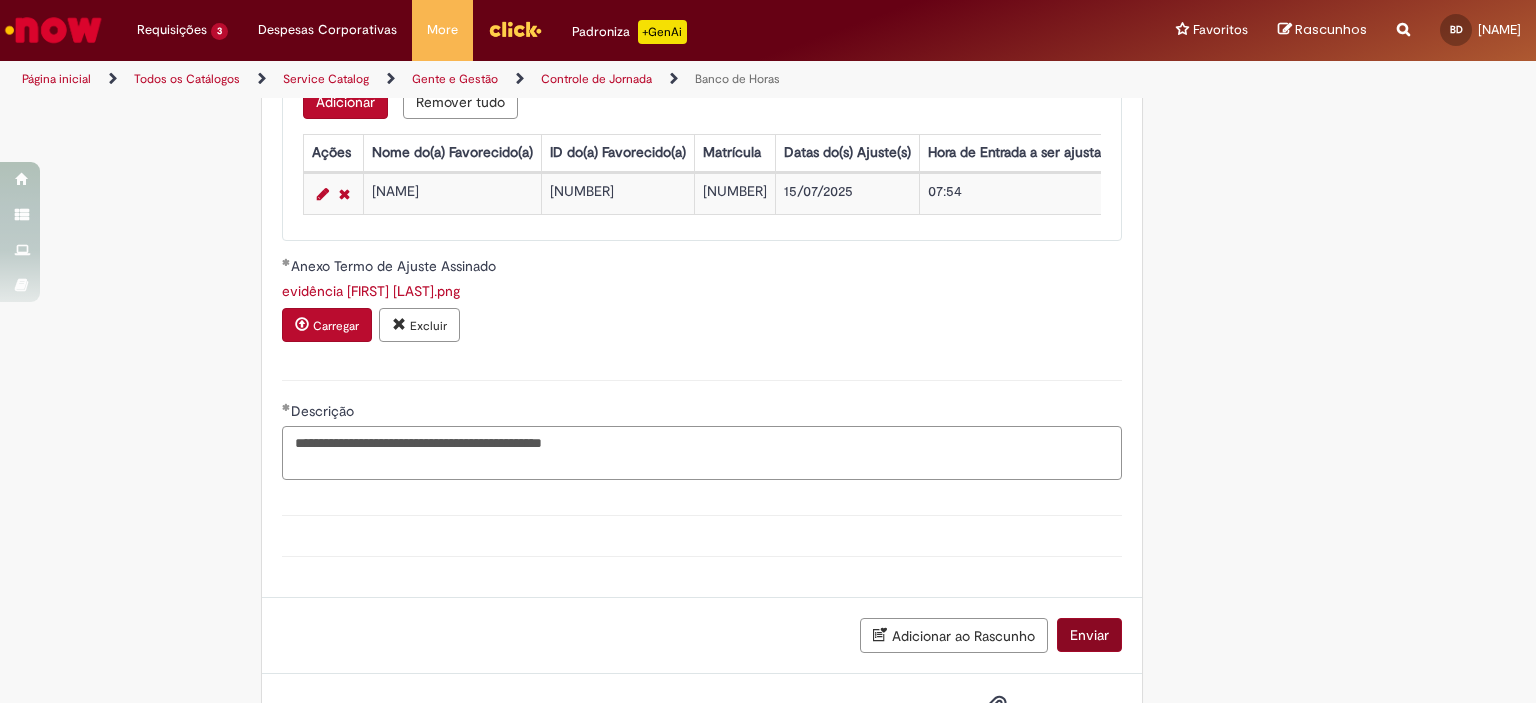 type on "**********" 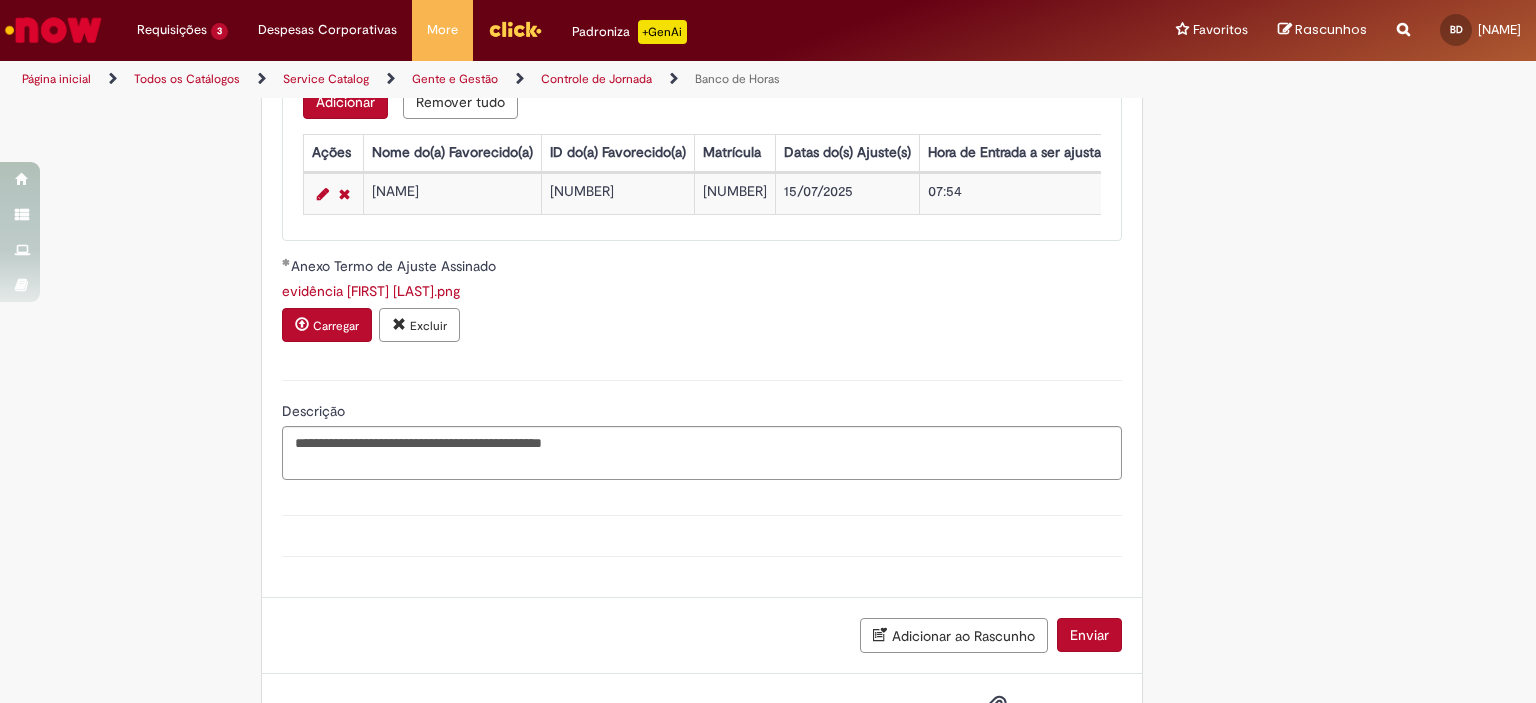 click on "Enviar" at bounding box center [1089, 635] 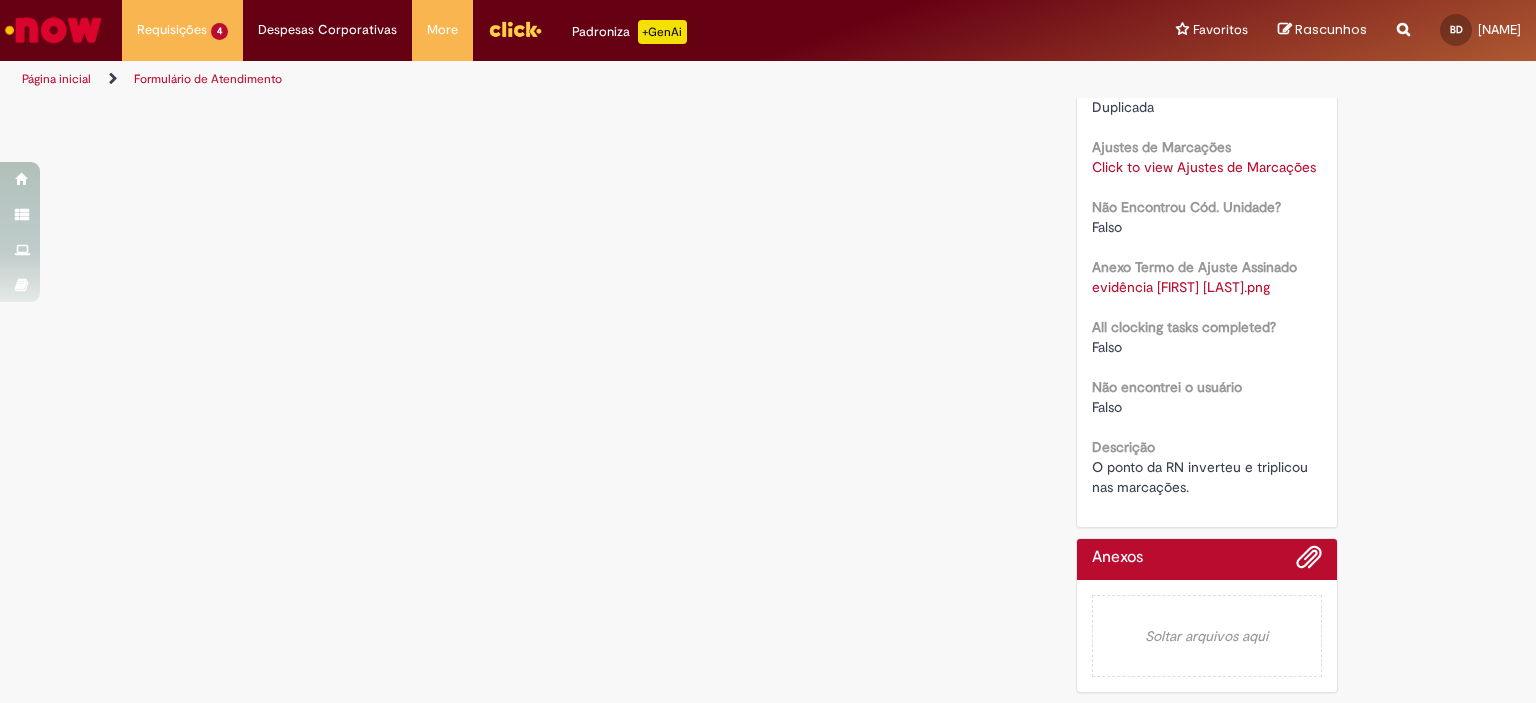 scroll, scrollTop: 0, scrollLeft: 0, axis: both 